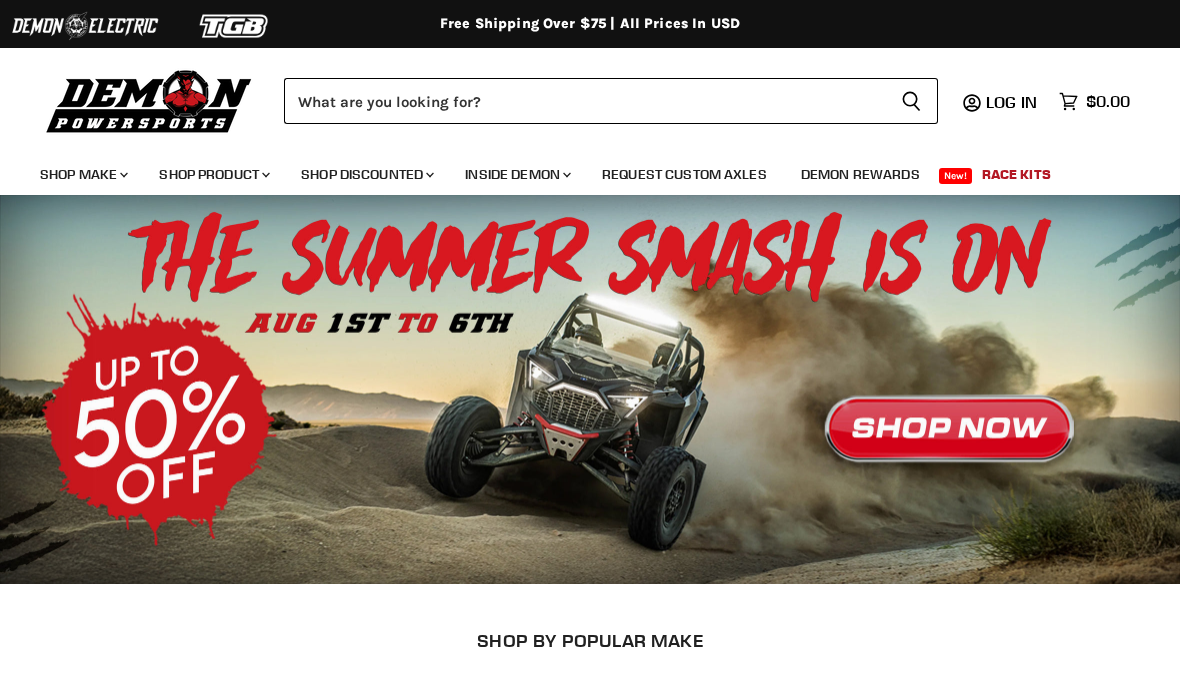 scroll, scrollTop: 0, scrollLeft: 0, axis: both 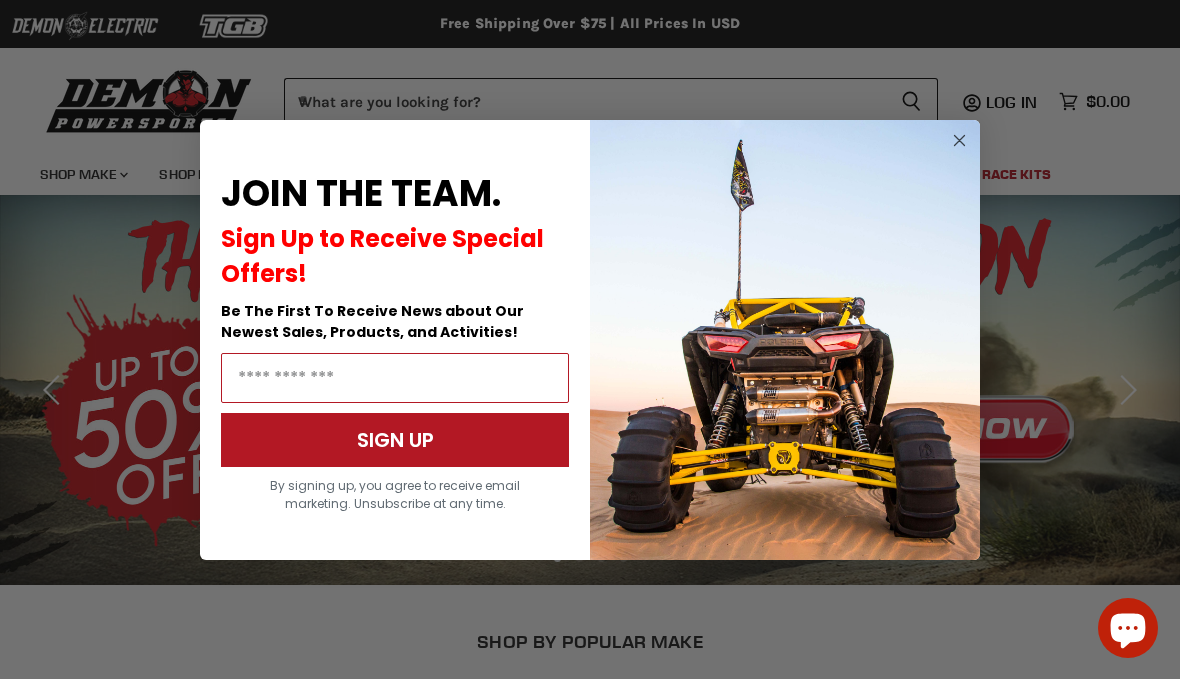 click 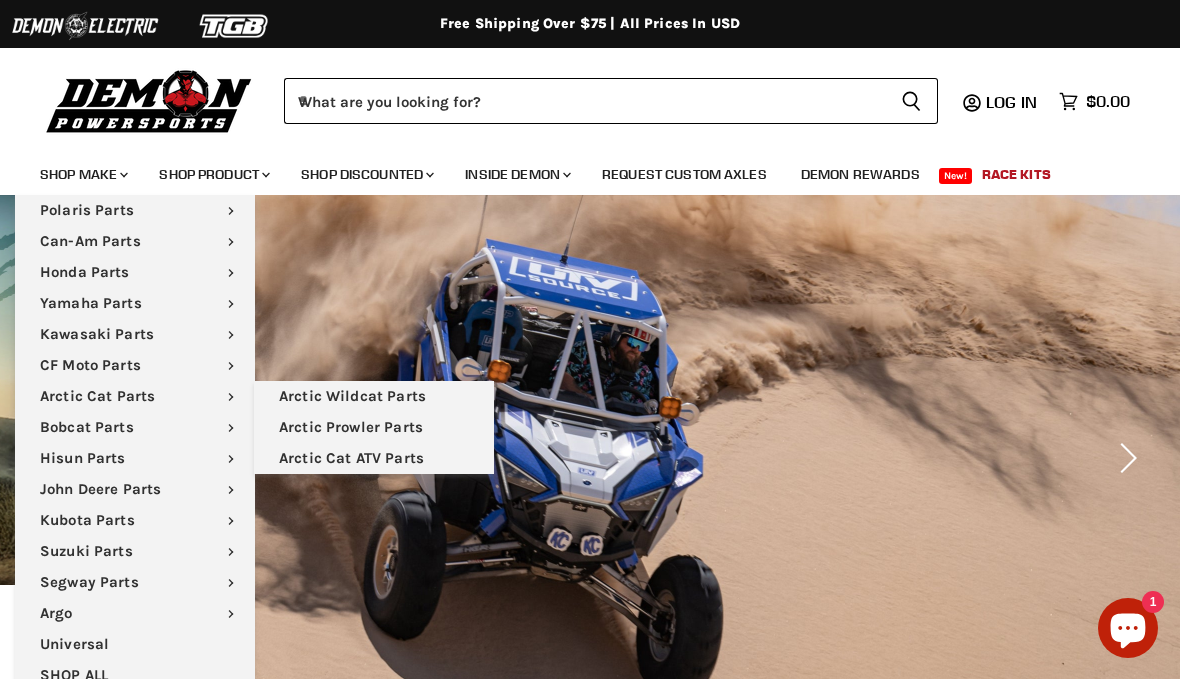 click on "Arctic Cat ATV Parts" at bounding box center [374, 458] 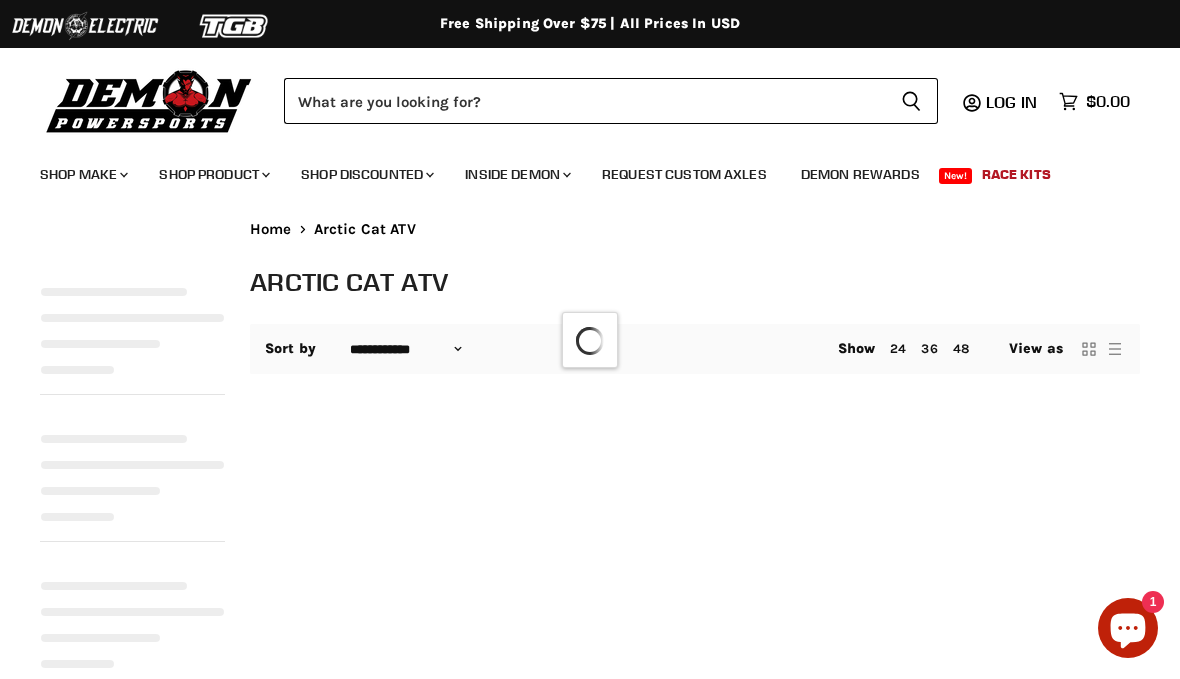 select on "**********" 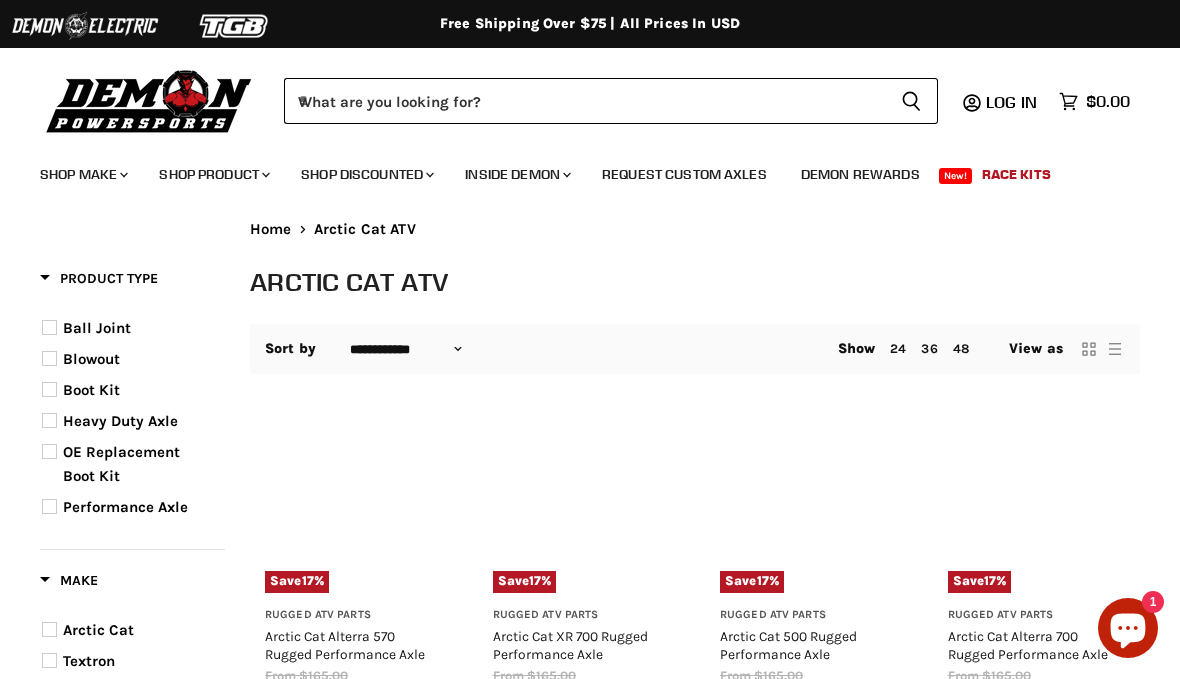scroll, scrollTop: 0, scrollLeft: 0, axis: both 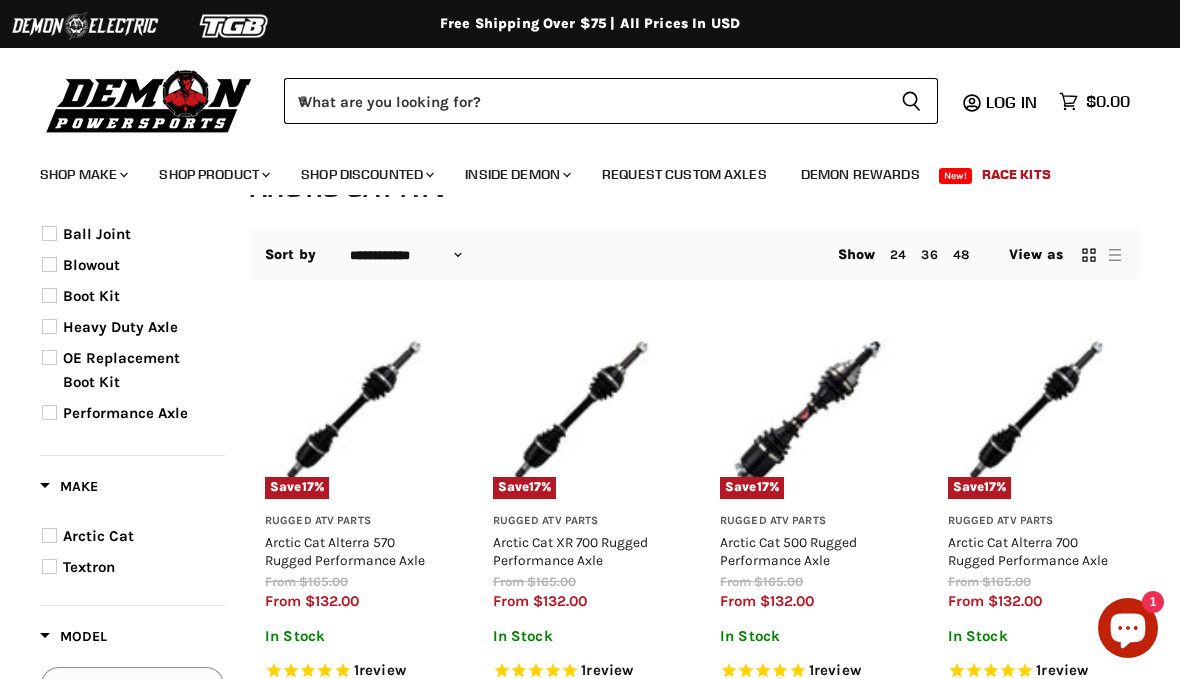 click at bounding box center (809, 411) 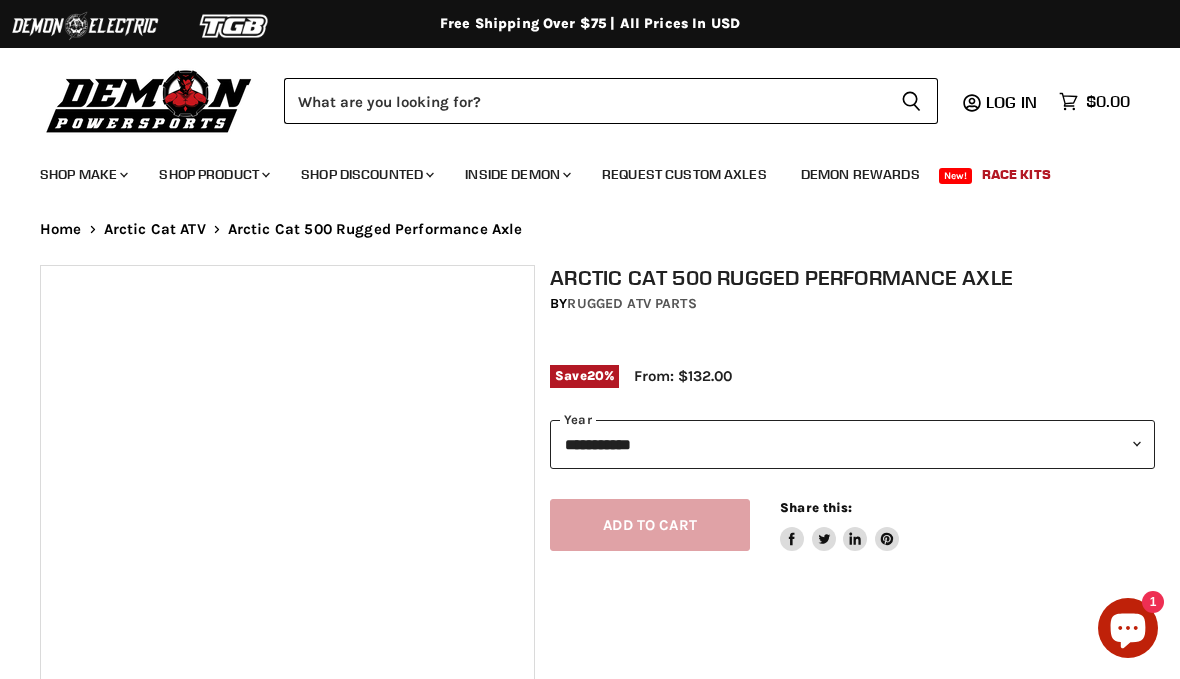 scroll, scrollTop: 0, scrollLeft: 0, axis: both 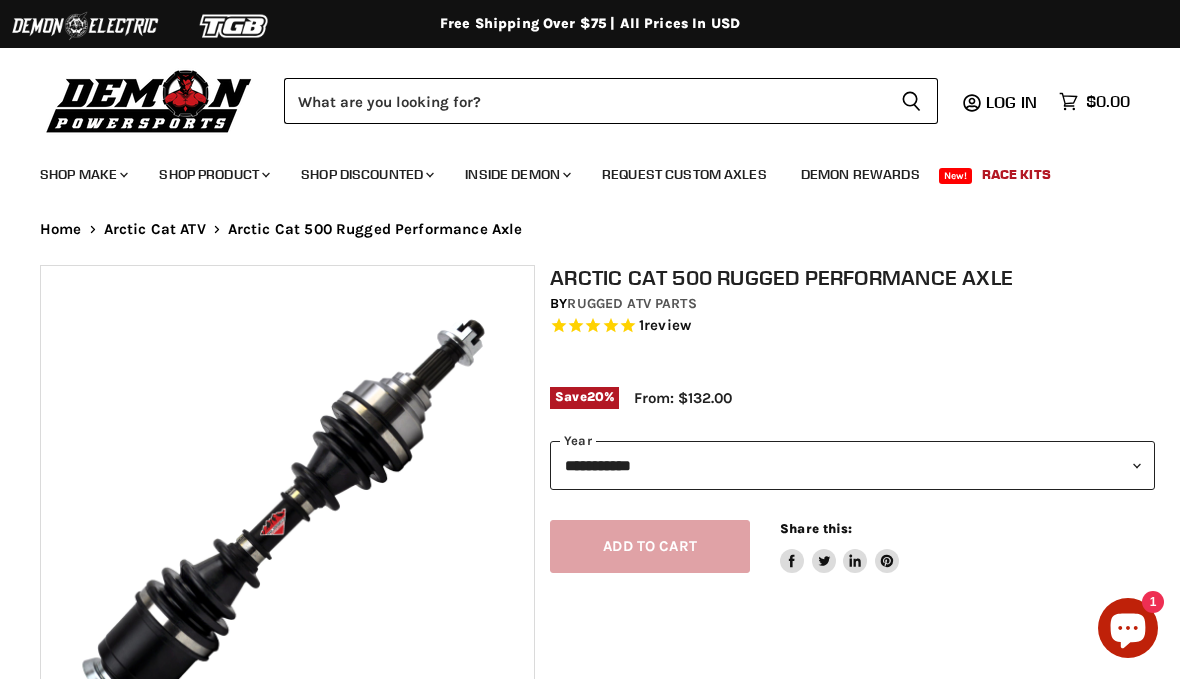 select on "******" 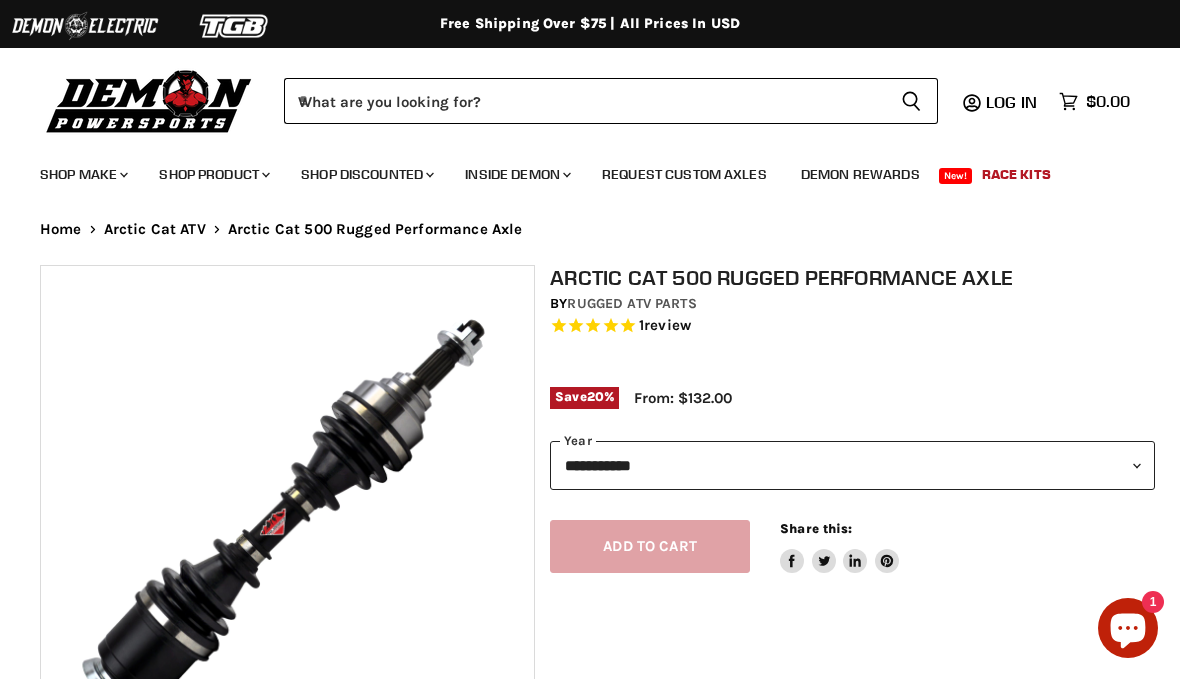 scroll, scrollTop: 0, scrollLeft: 0, axis: both 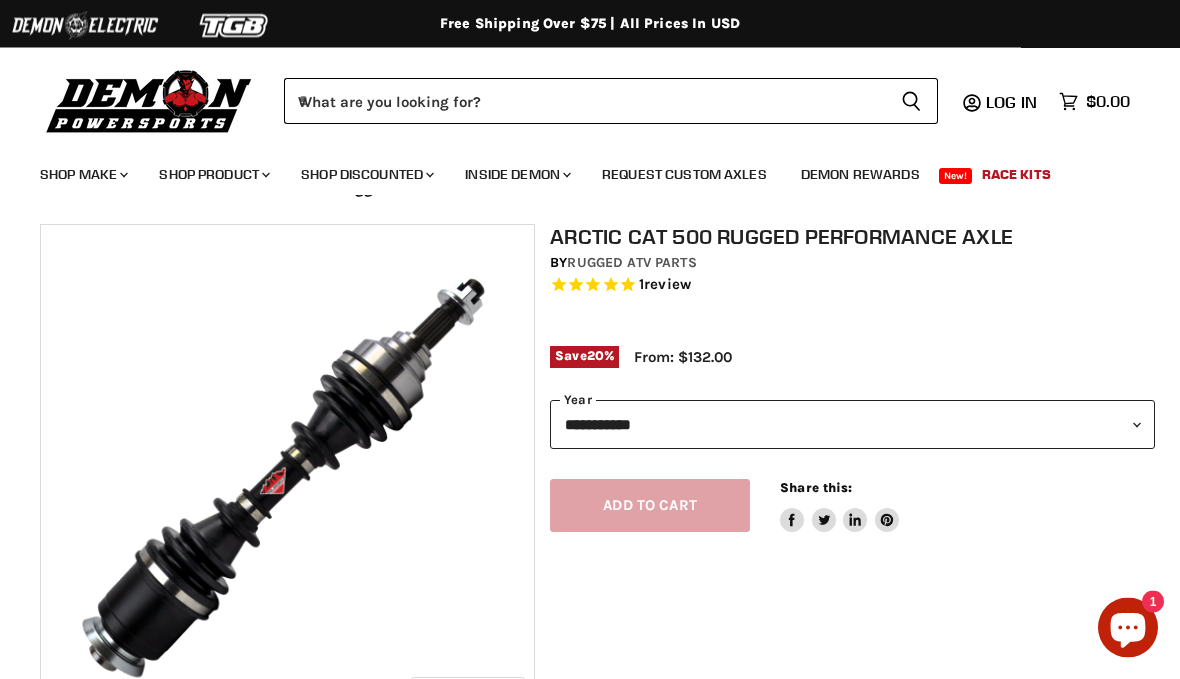 click on "**********" at bounding box center [852, 425] 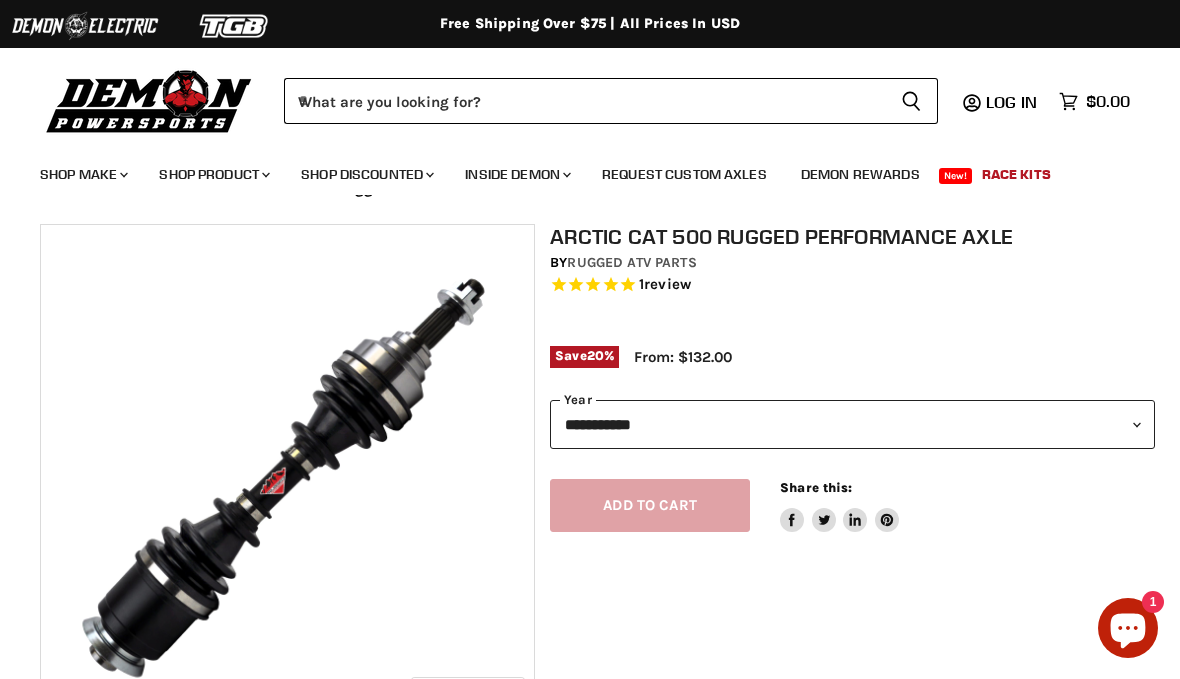 select on "****" 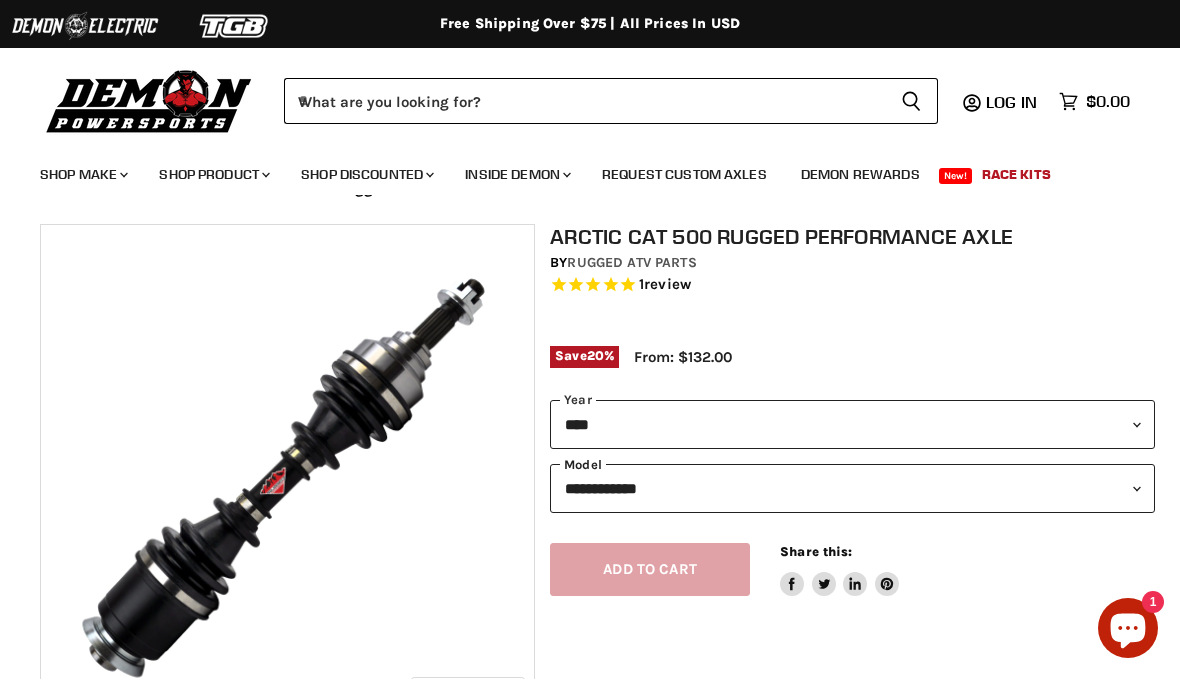 click on "**********" at bounding box center (852, 488) 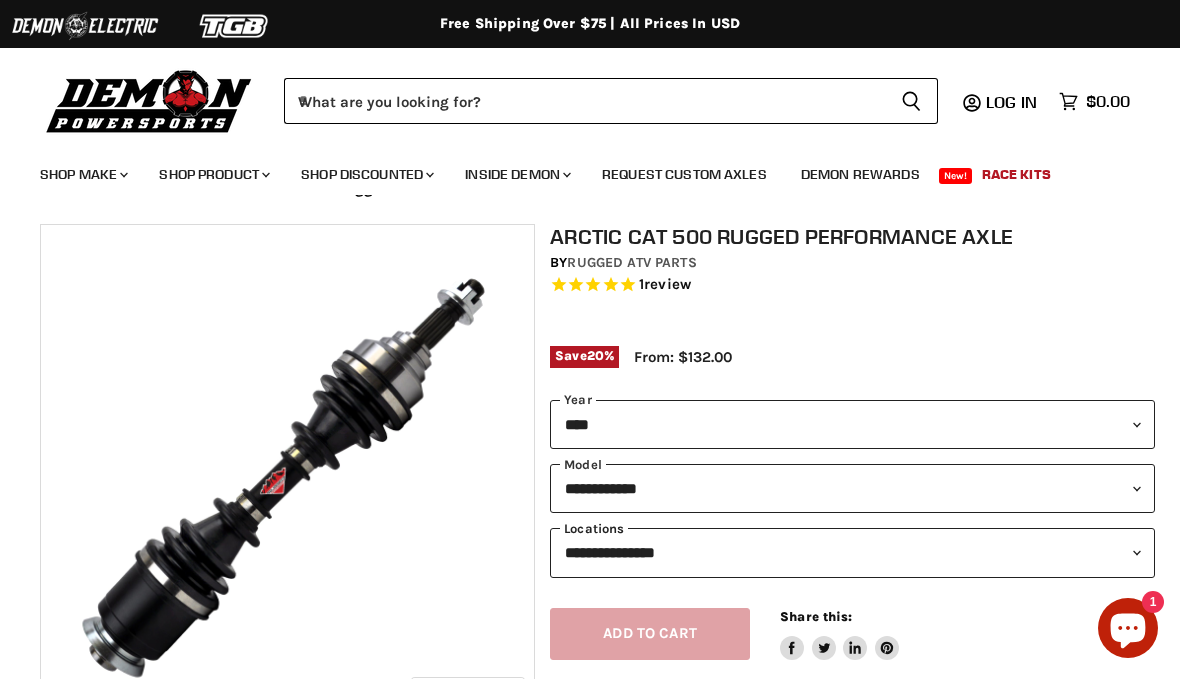 click on "**********" at bounding box center [852, 552] 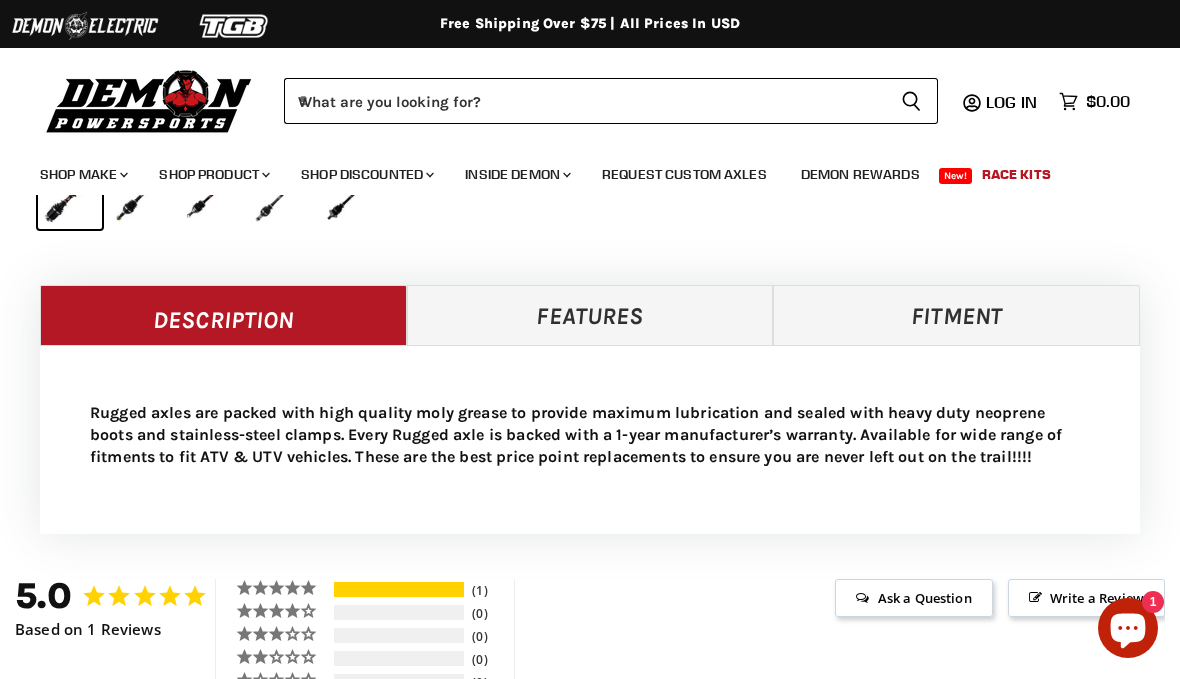 scroll, scrollTop: 611, scrollLeft: 0, axis: vertical 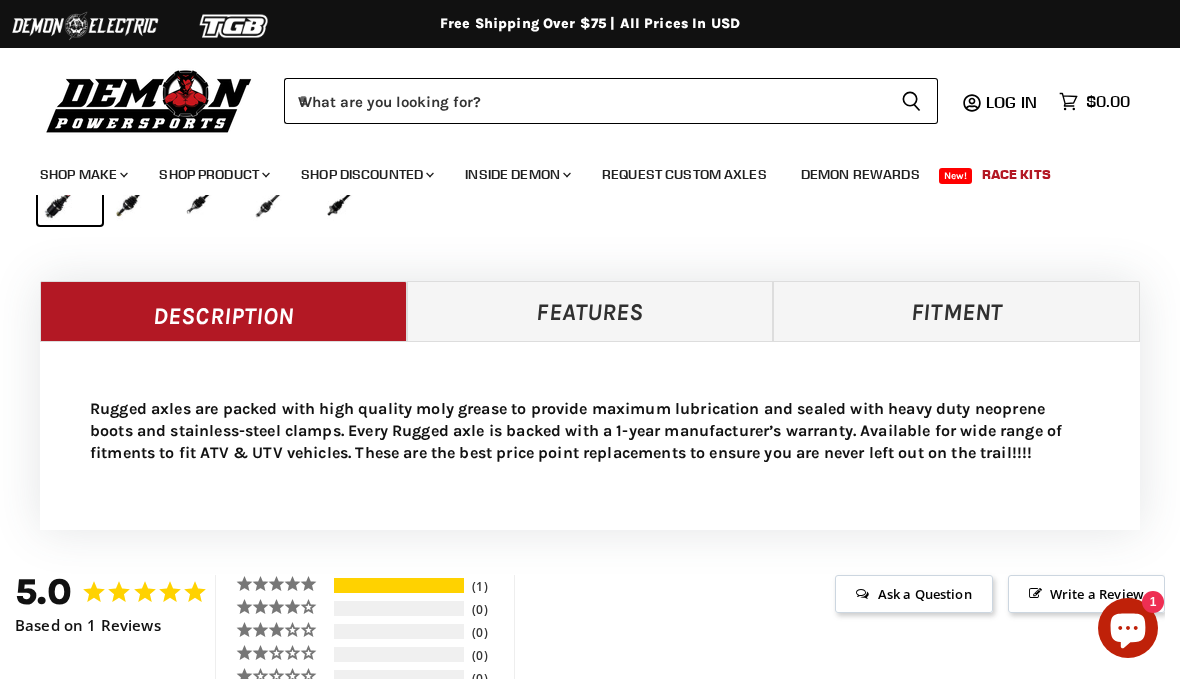 click on "Fitment" at bounding box center (956, 311) 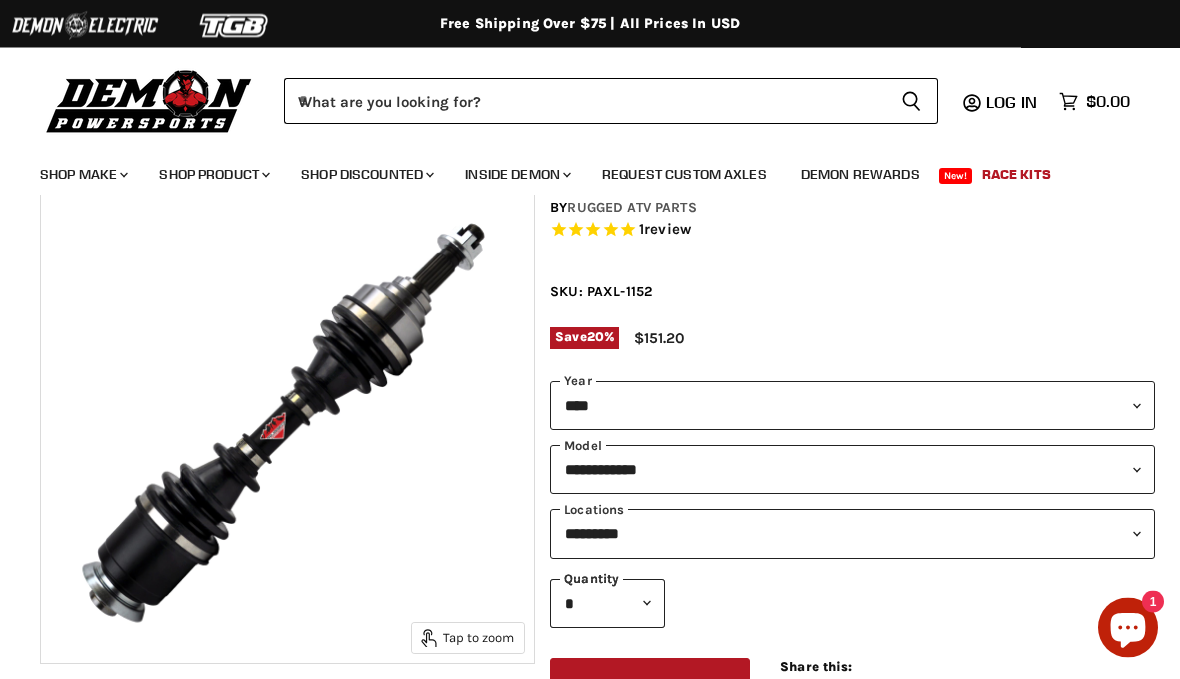 scroll, scrollTop: 84, scrollLeft: 0, axis: vertical 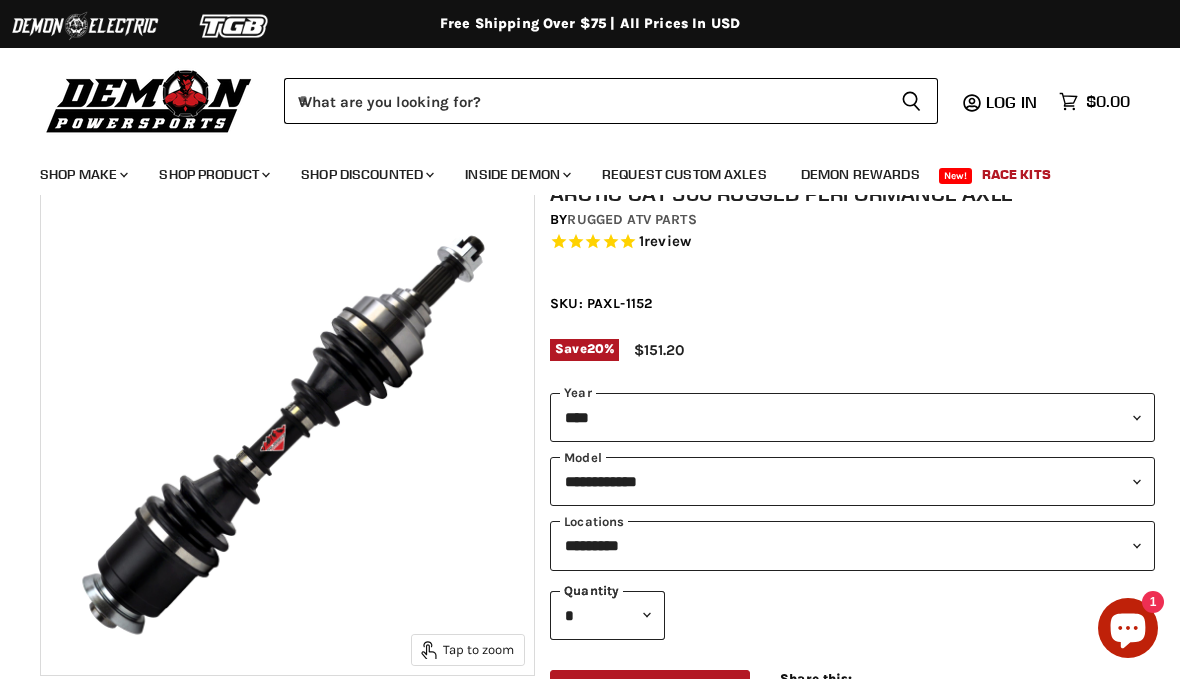 click on "Add to cart" at bounding box center (650, 696) 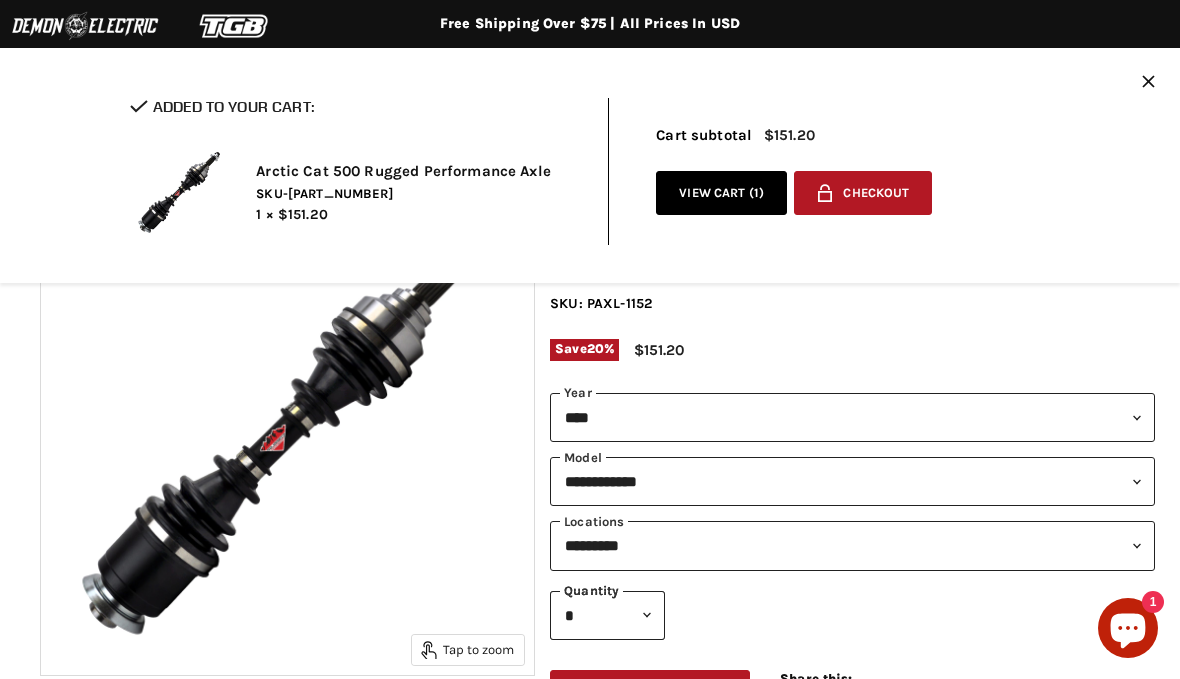 click on "**********" at bounding box center [852, 545] 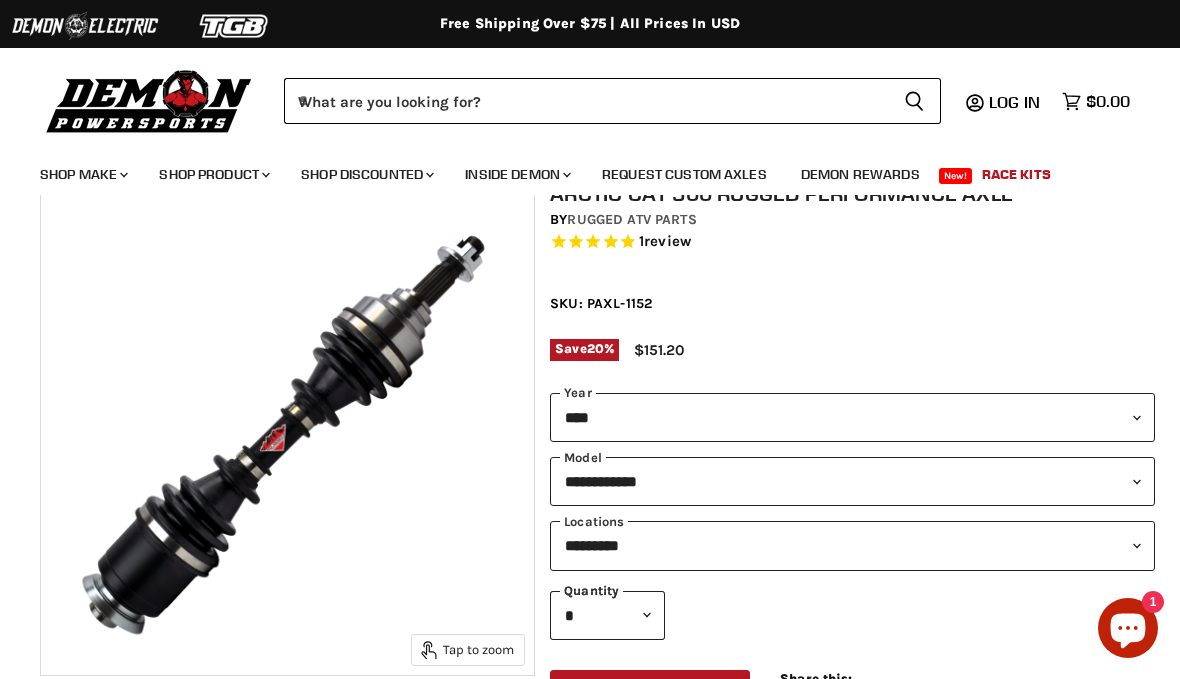 scroll, scrollTop: 221, scrollLeft: 0, axis: vertical 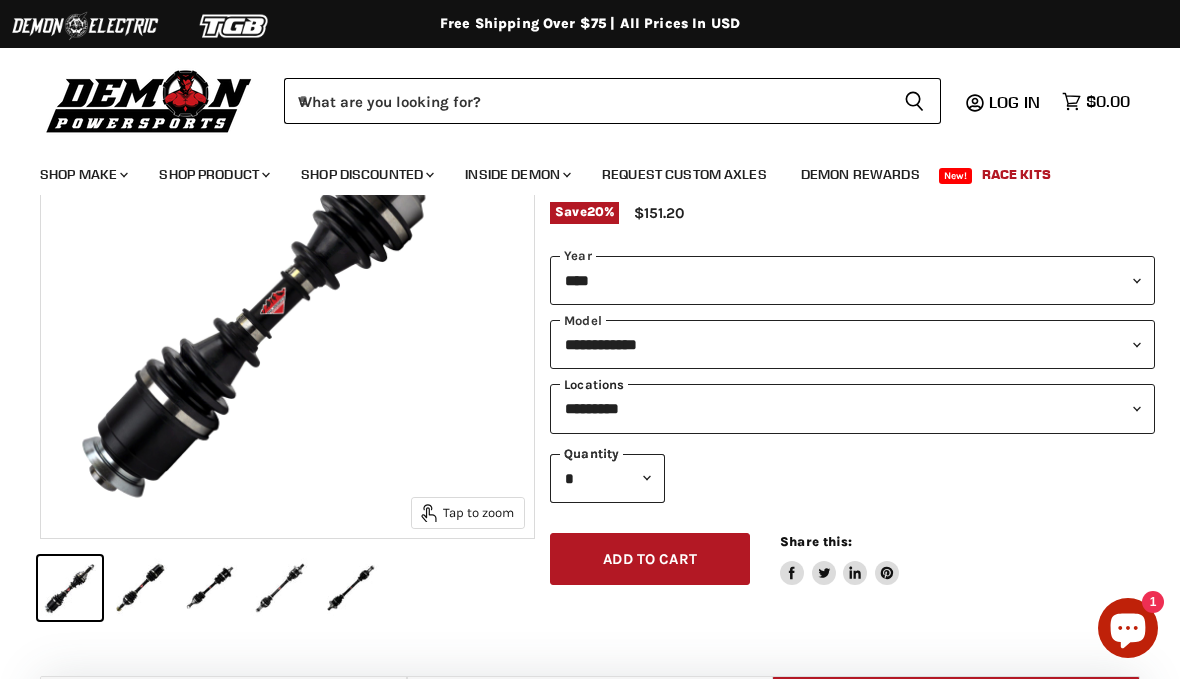 click on "**********" at bounding box center (852, 408) 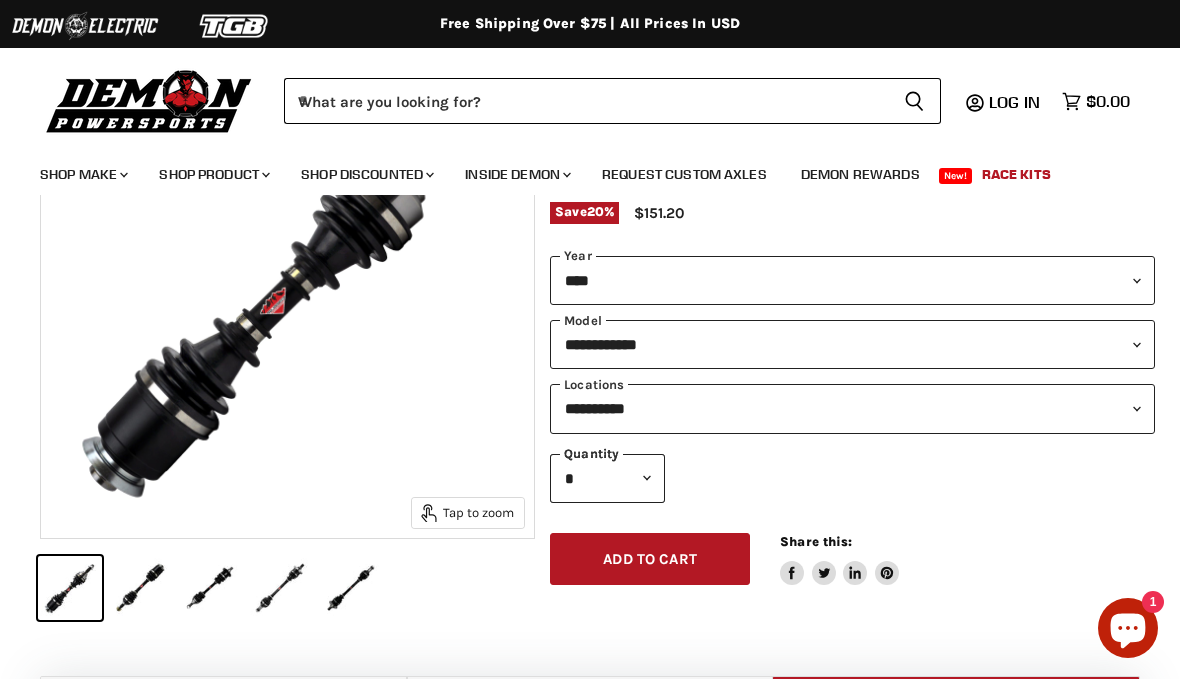 click on "Add to cart" at bounding box center (650, 559) 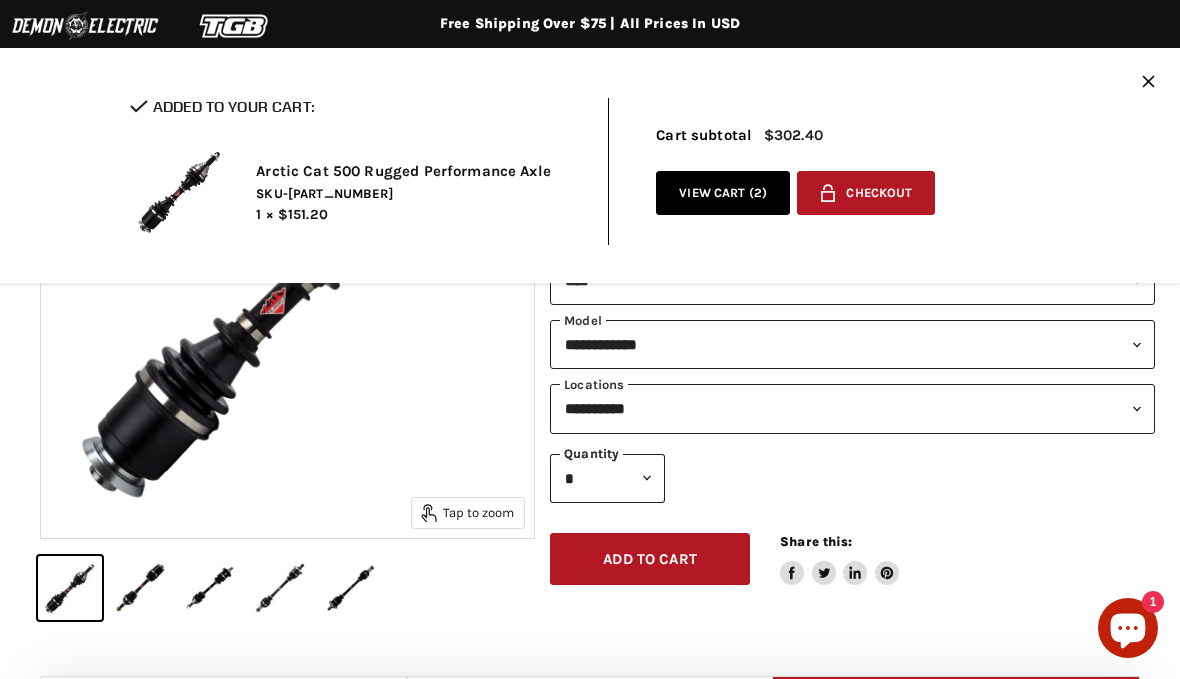 click on "View cart ( 2 )" at bounding box center (723, 193) 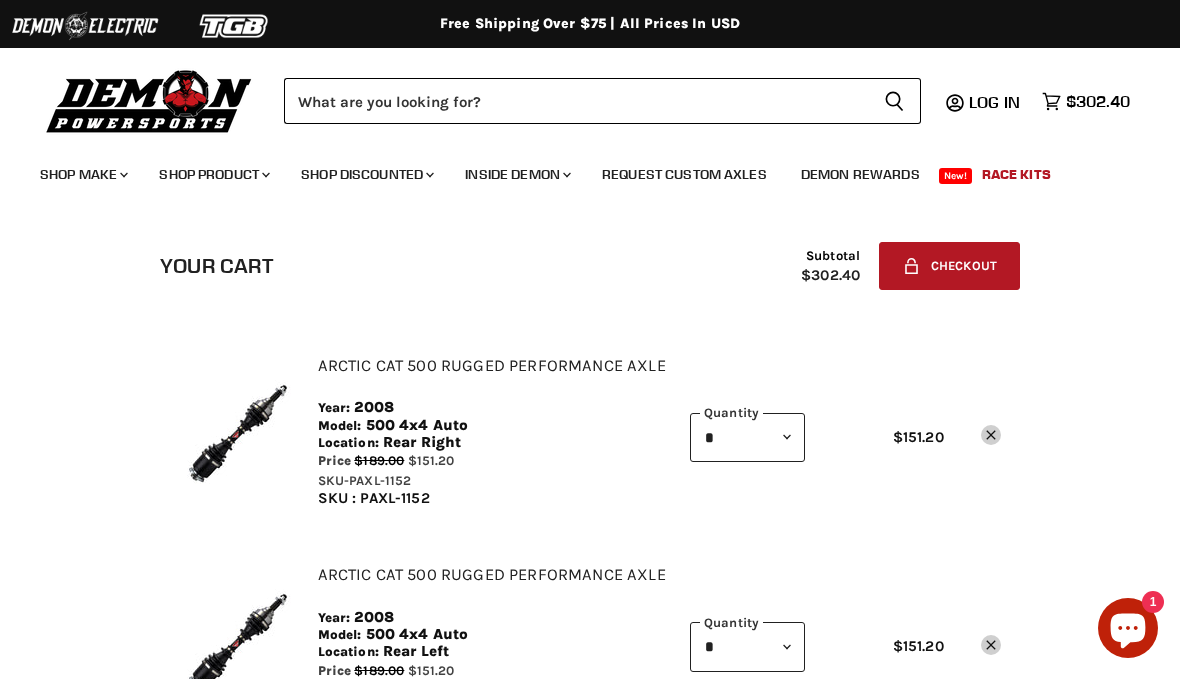 scroll, scrollTop: 0, scrollLeft: 0, axis: both 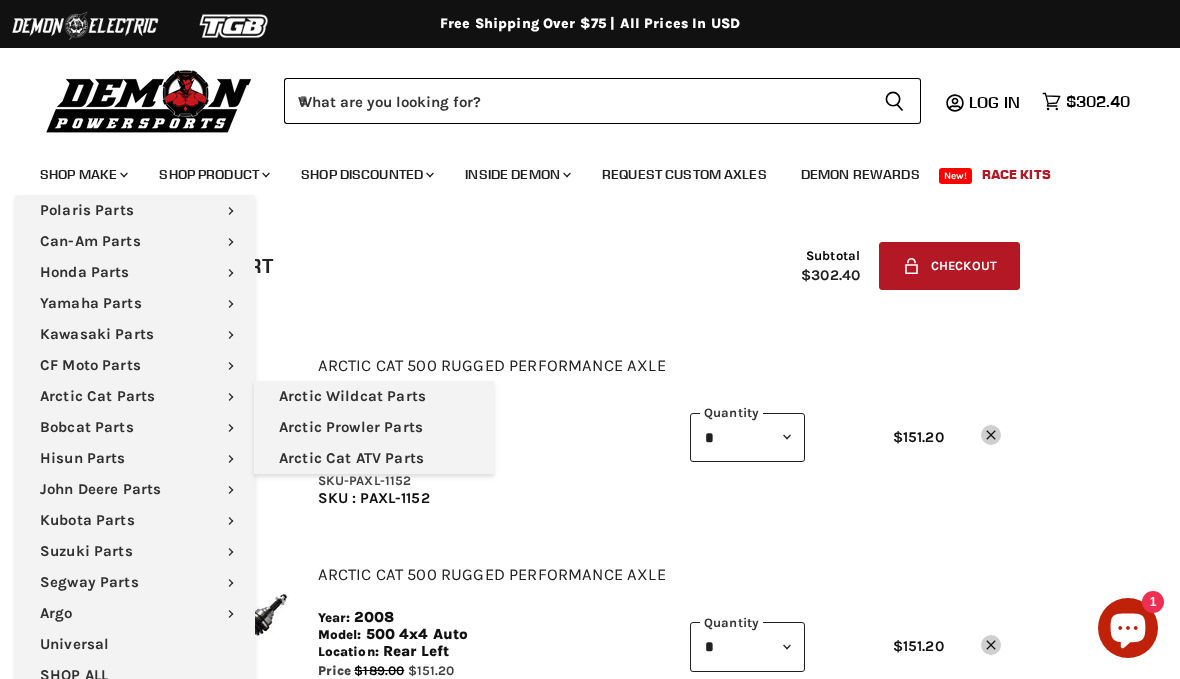 click on "Arctic Cat ATV Parts" at bounding box center (374, 458) 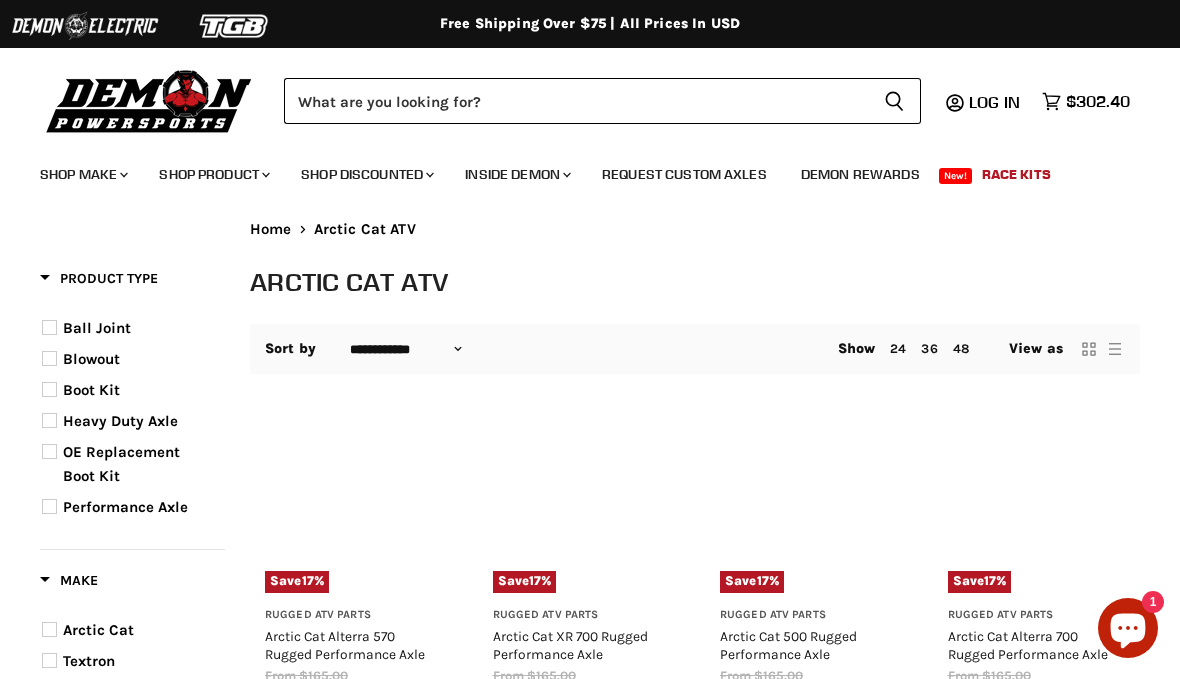 select on "**********" 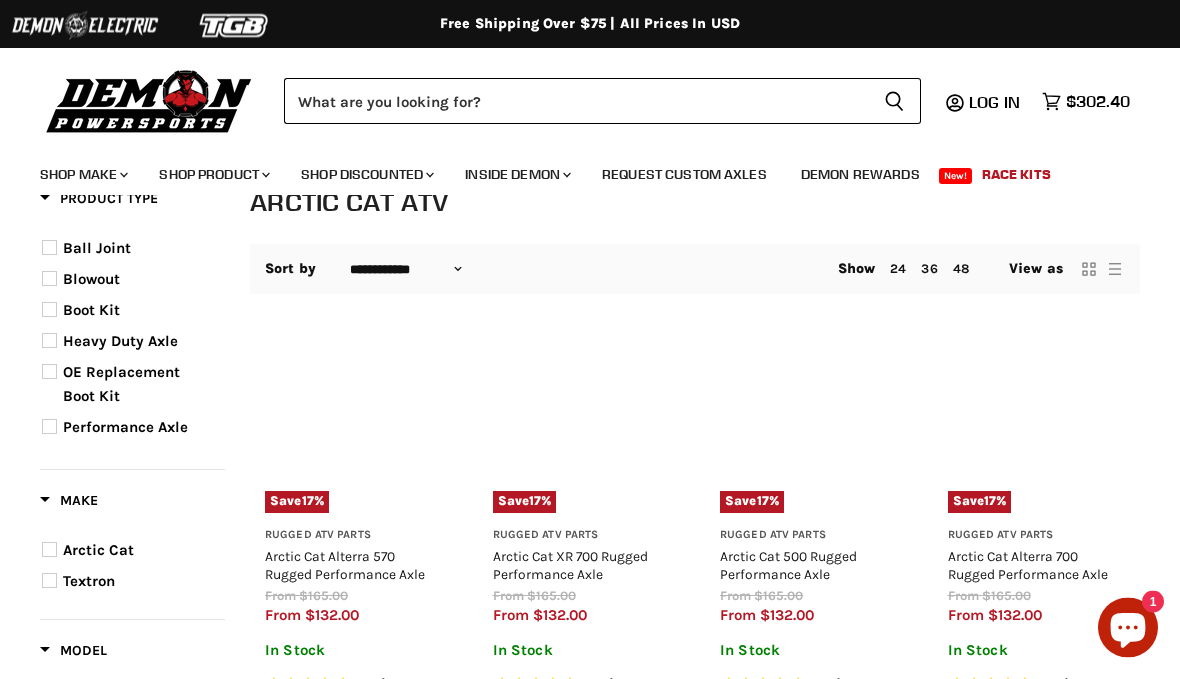 scroll, scrollTop: 94, scrollLeft: 0, axis: vertical 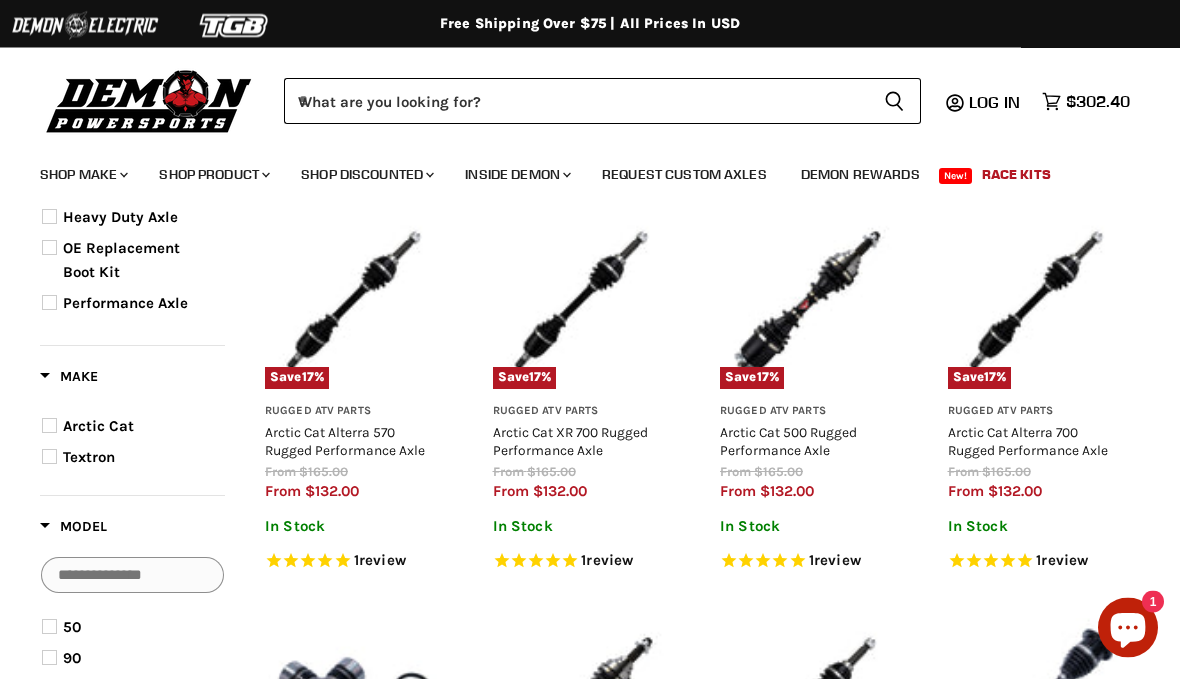 click on "from   $165.00 from   $132.00 Save  17 %" at bounding box center [811, 578] 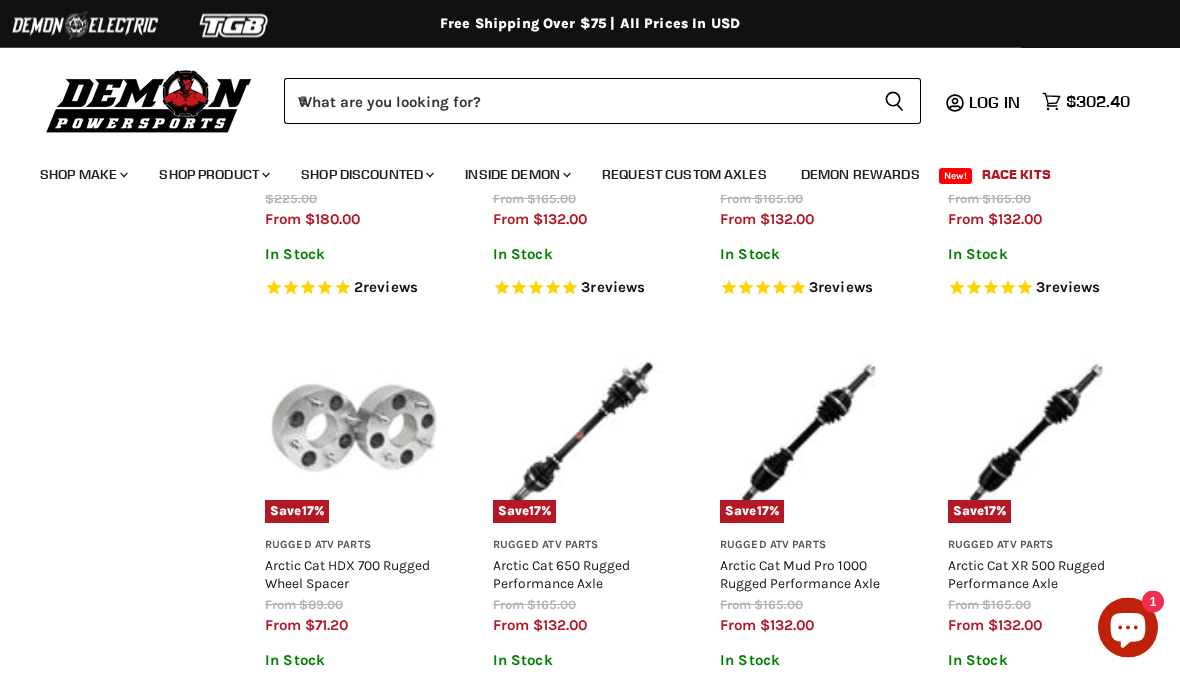 scroll, scrollTop: 1302, scrollLeft: 0, axis: vertical 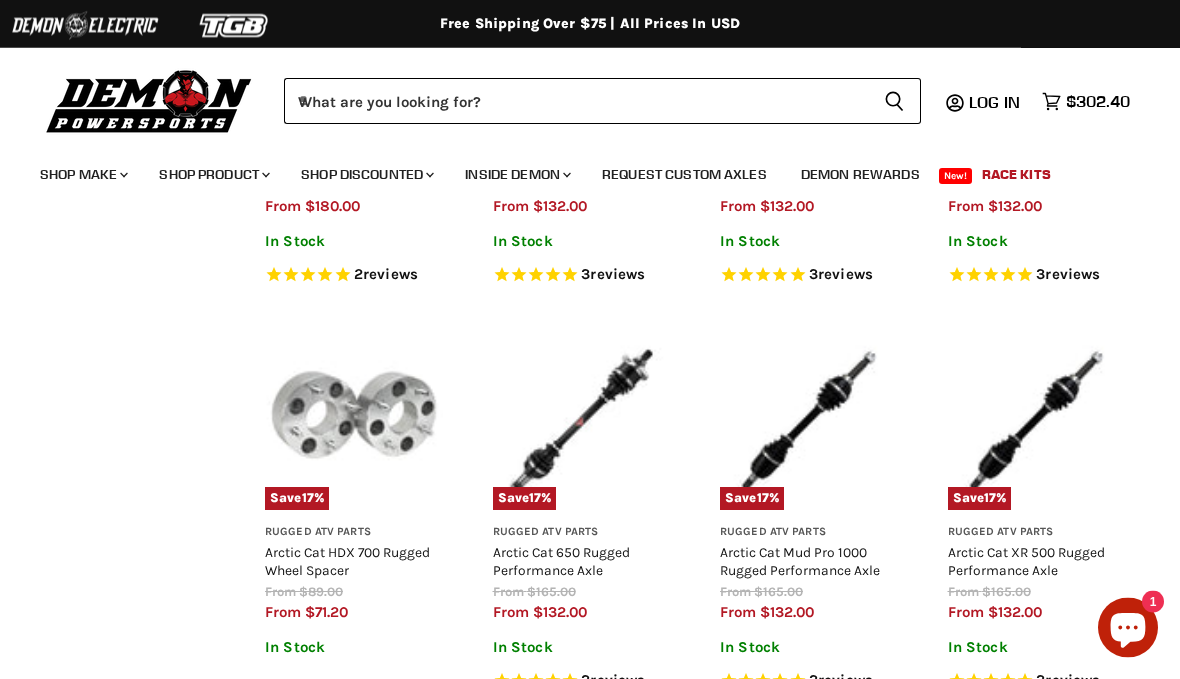 click on "Arctic Cat XR 500 Rugged Performance Axle" at bounding box center [1026, 562] 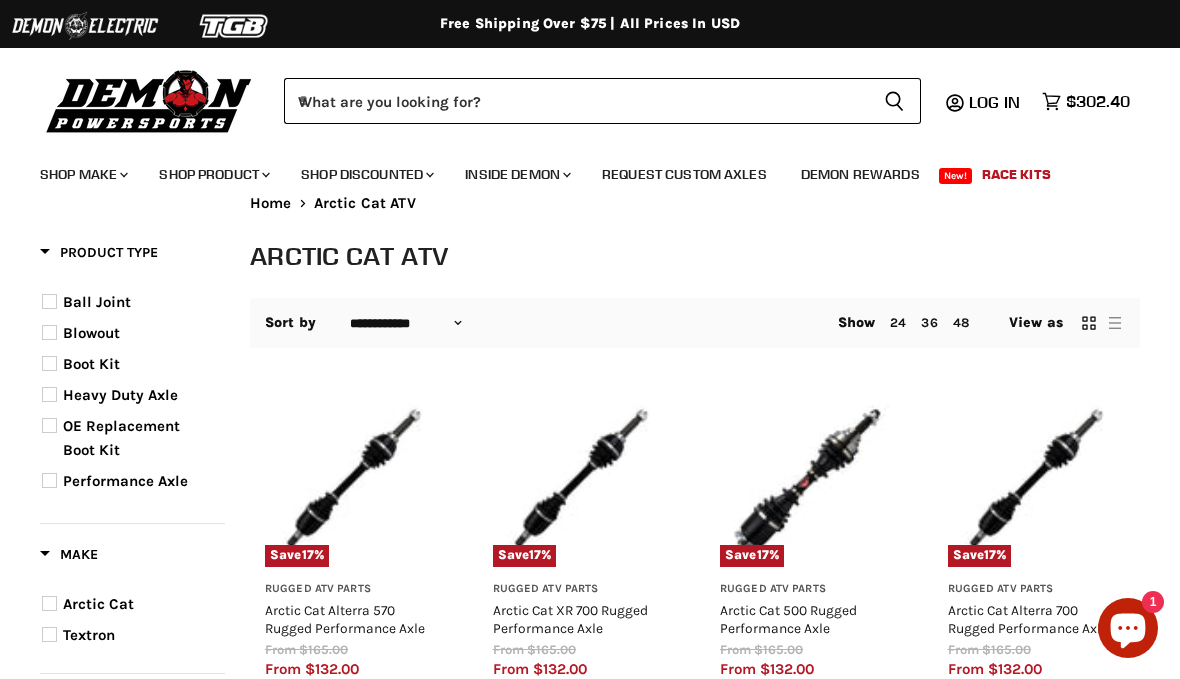 scroll, scrollTop: 0, scrollLeft: 0, axis: both 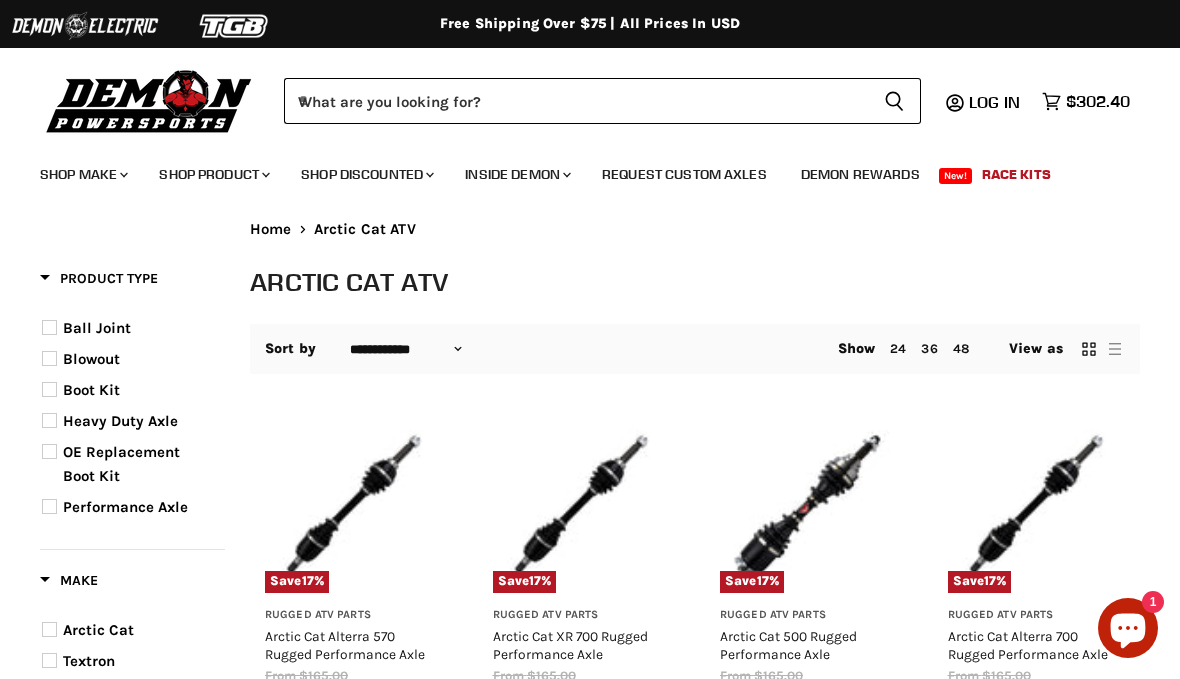 click on "$302.40" at bounding box center [1098, 101] 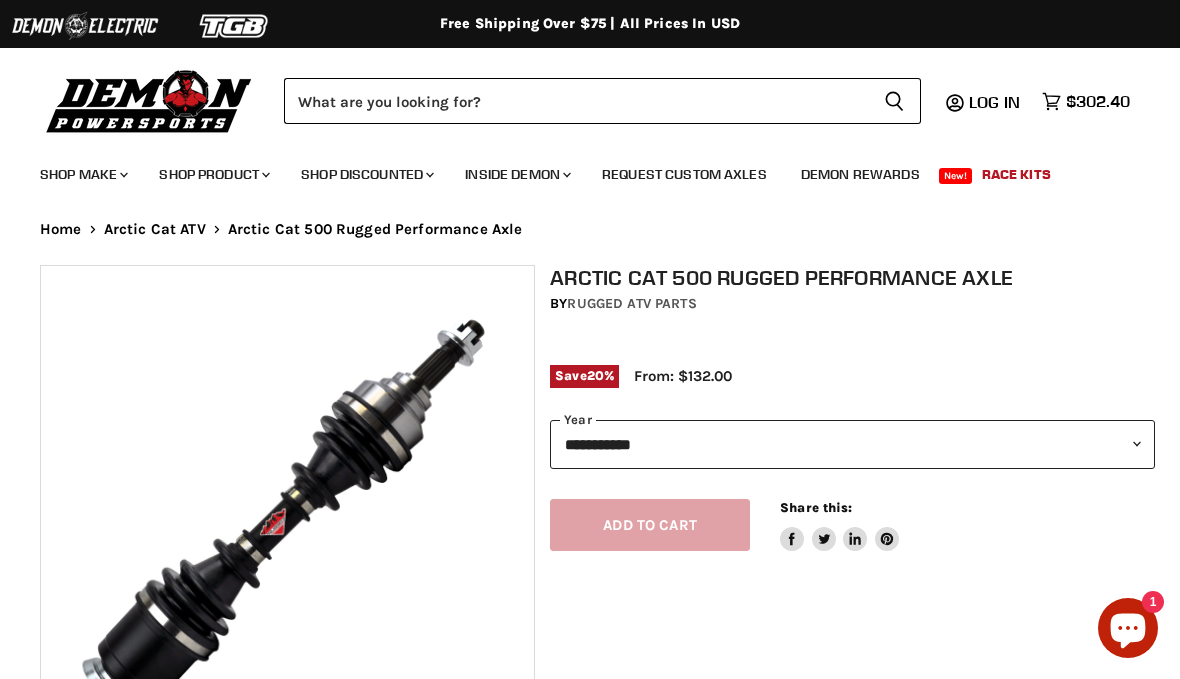select on "******" 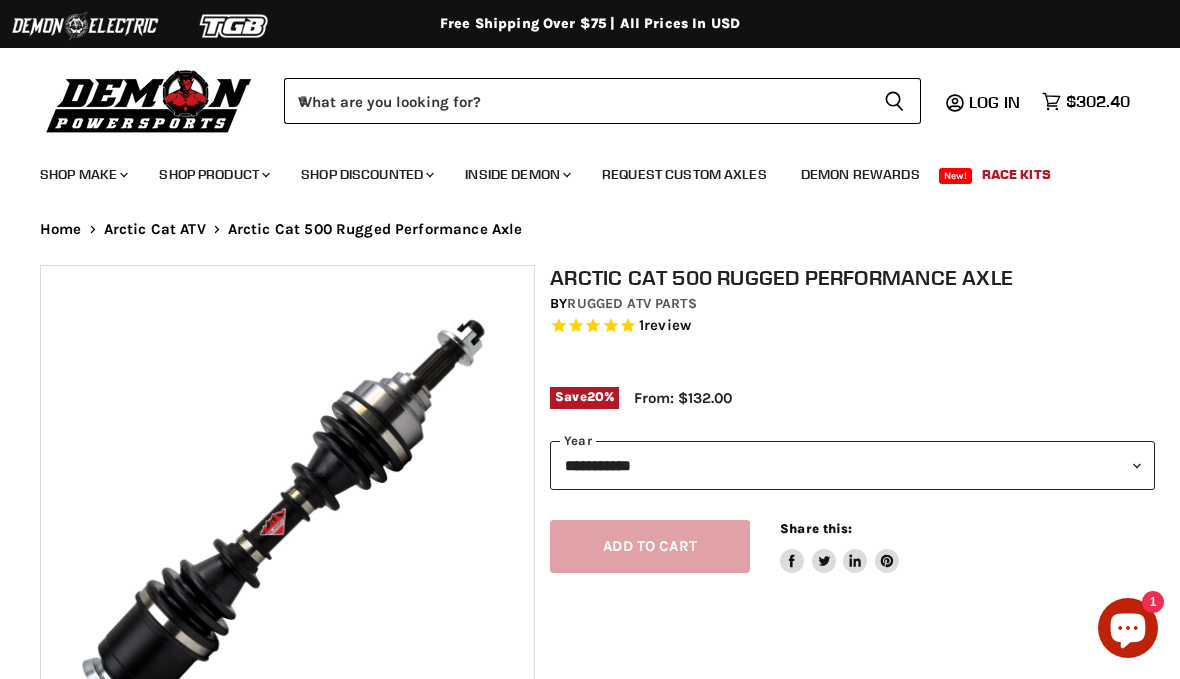 scroll, scrollTop: 0, scrollLeft: 0, axis: both 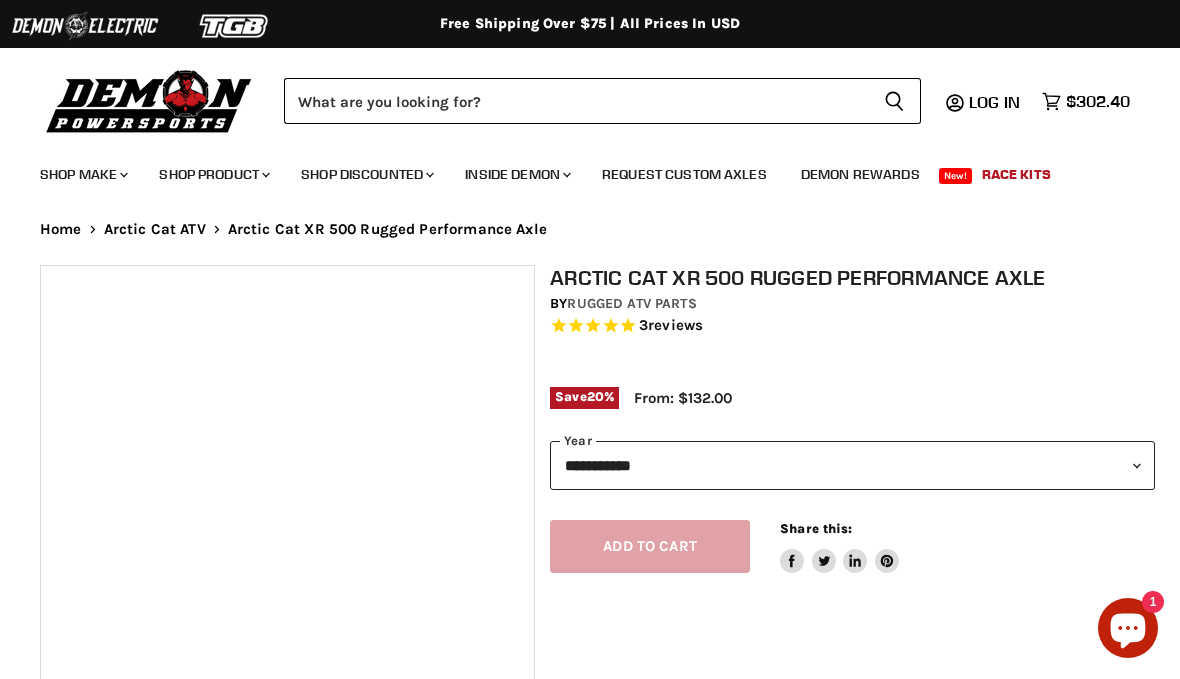 select on "******" 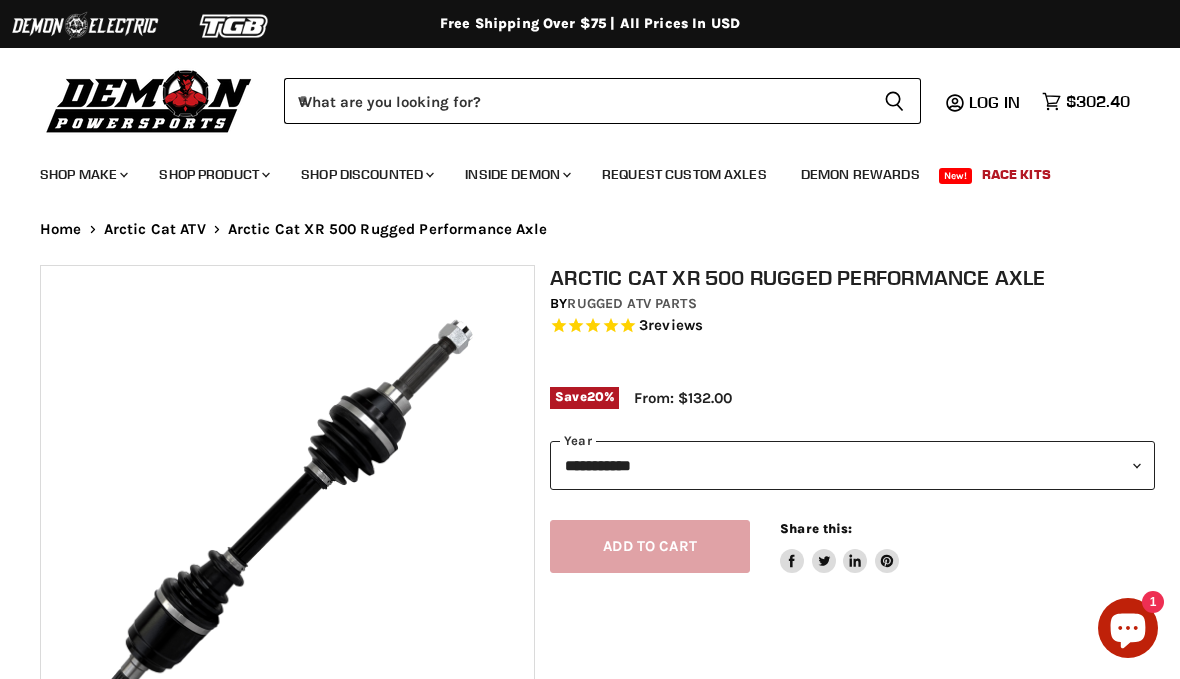 scroll, scrollTop: 0, scrollLeft: 0, axis: both 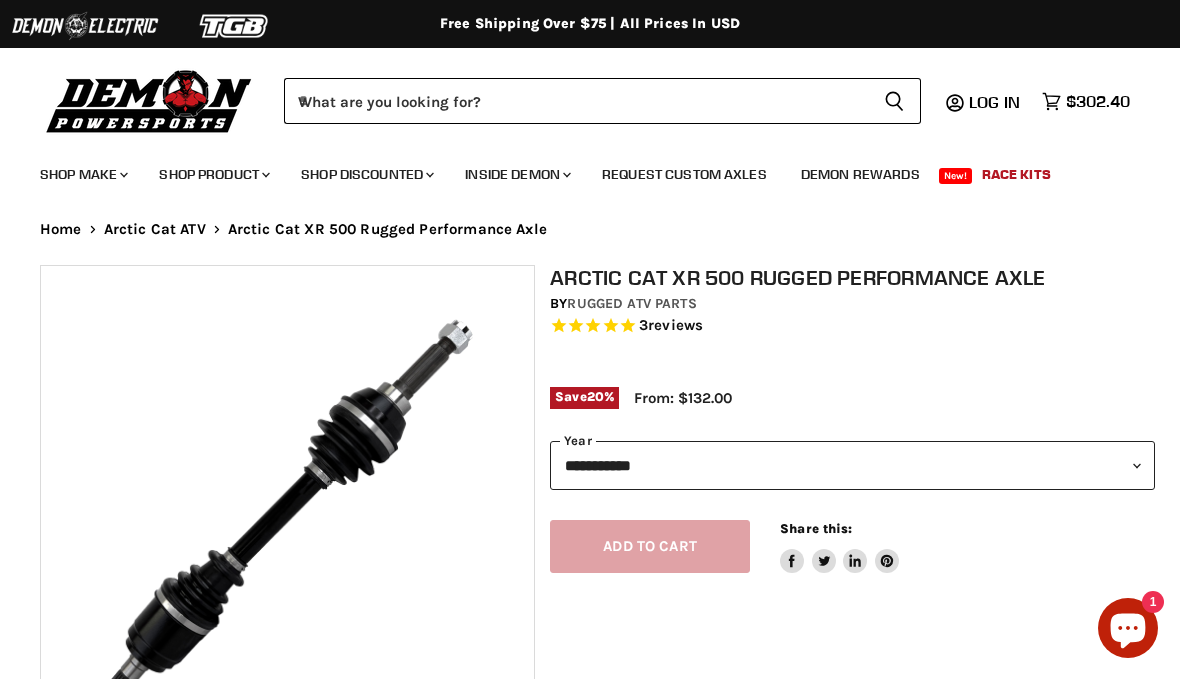 click on "[REDACTED]
[REDACTED]" at bounding box center [852, 465] 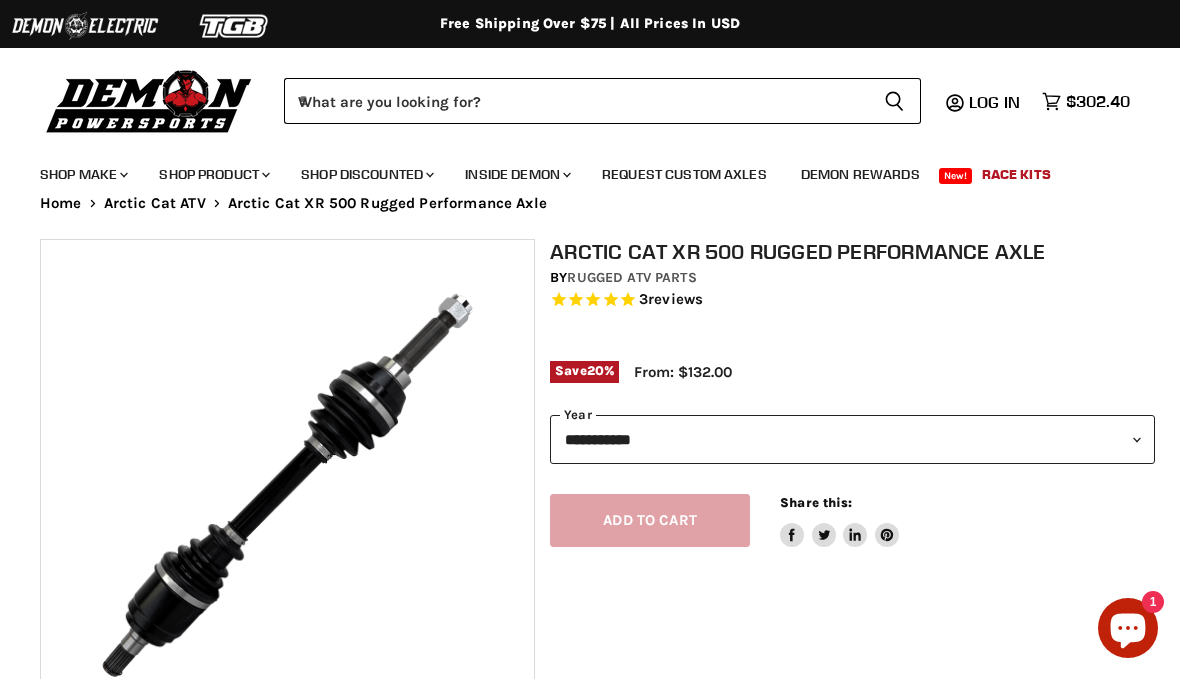 scroll, scrollTop: 27, scrollLeft: 0, axis: vertical 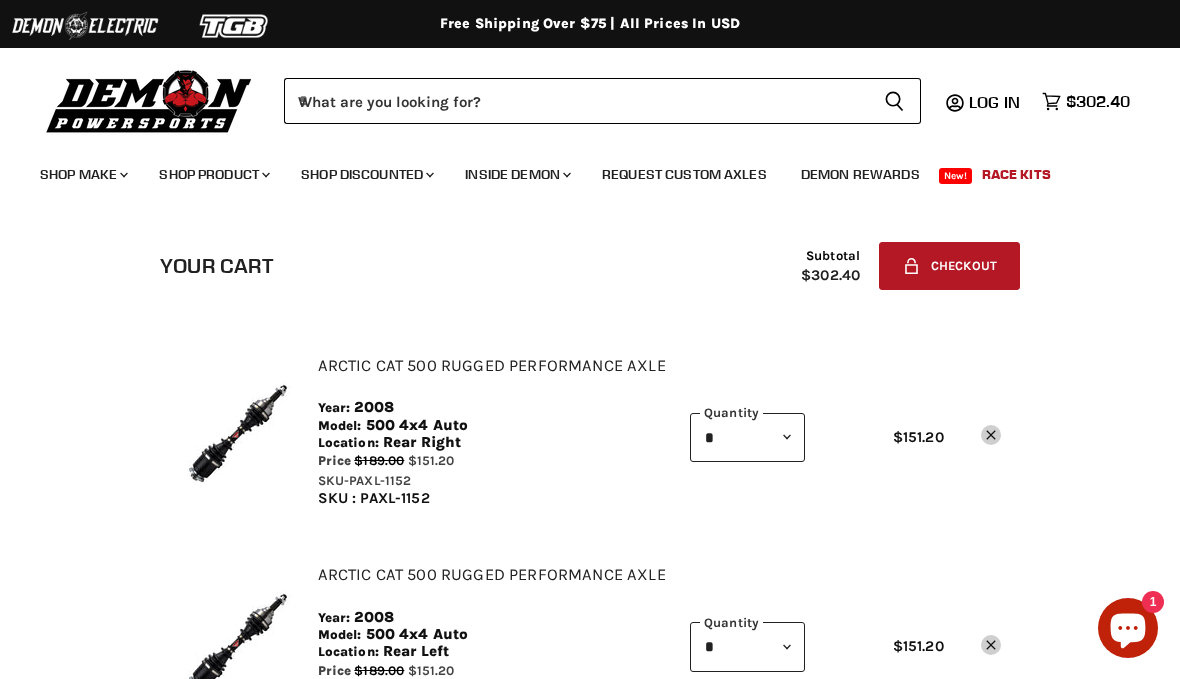 click at bounding box center [239, 432] 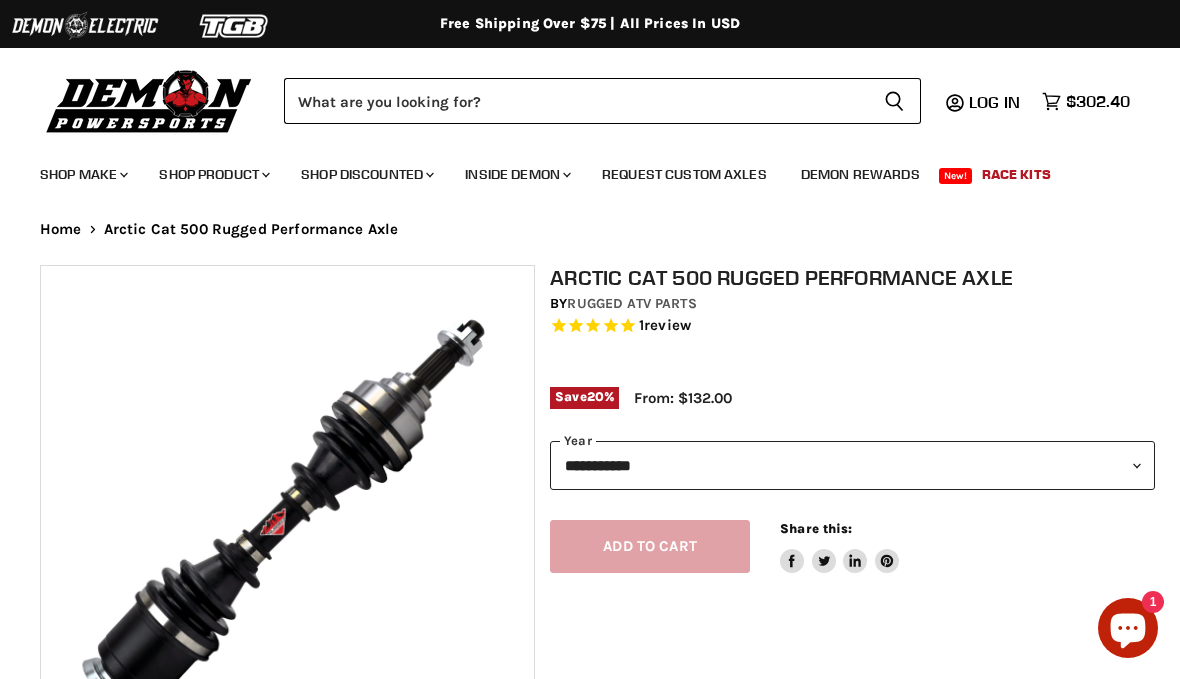 select on "******" 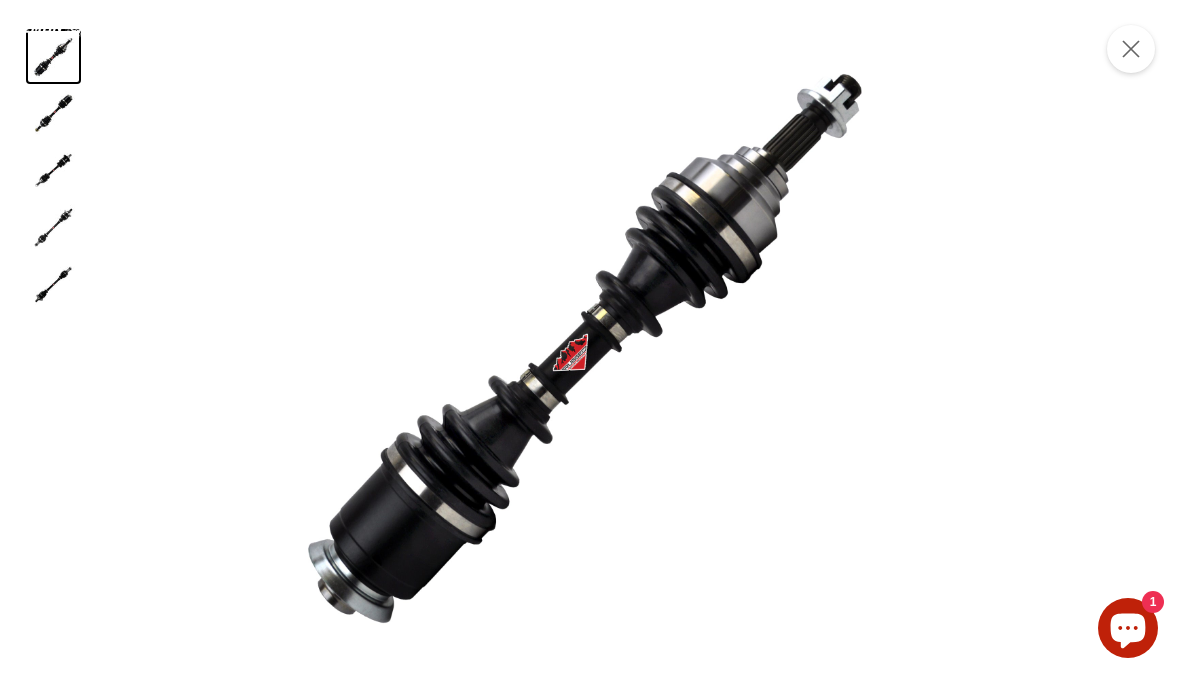 scroll, scrollTop: 0, scrollLeft: 0, axis: both 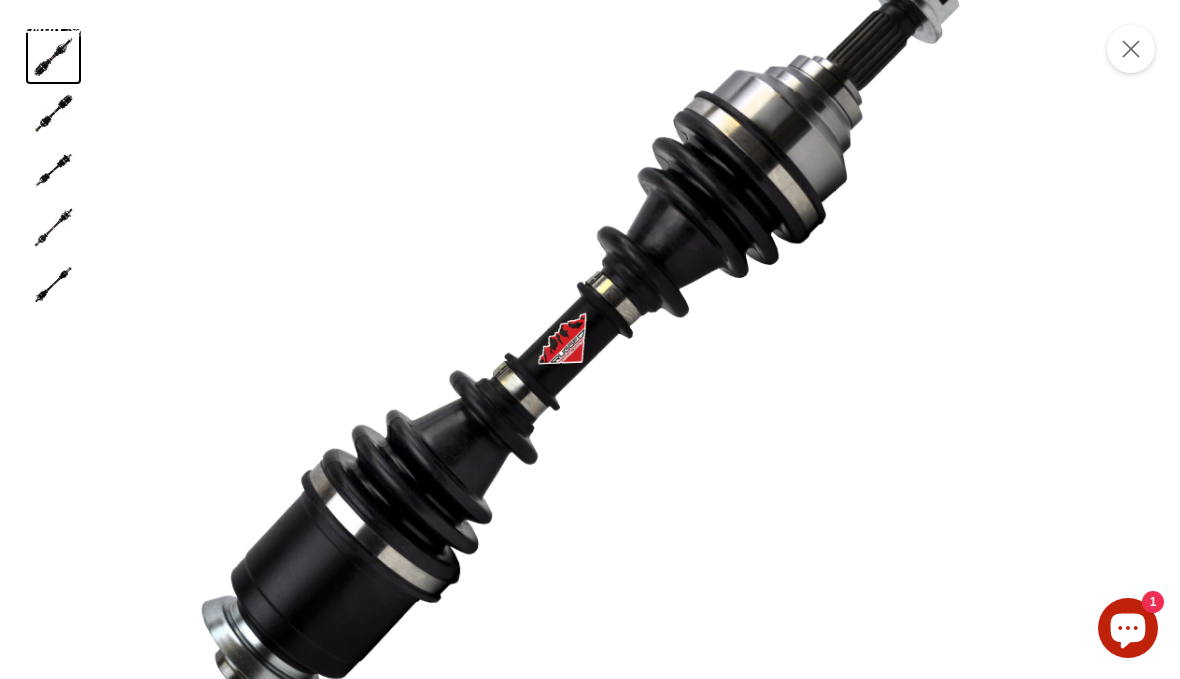 click at bounding box center (53, 113) 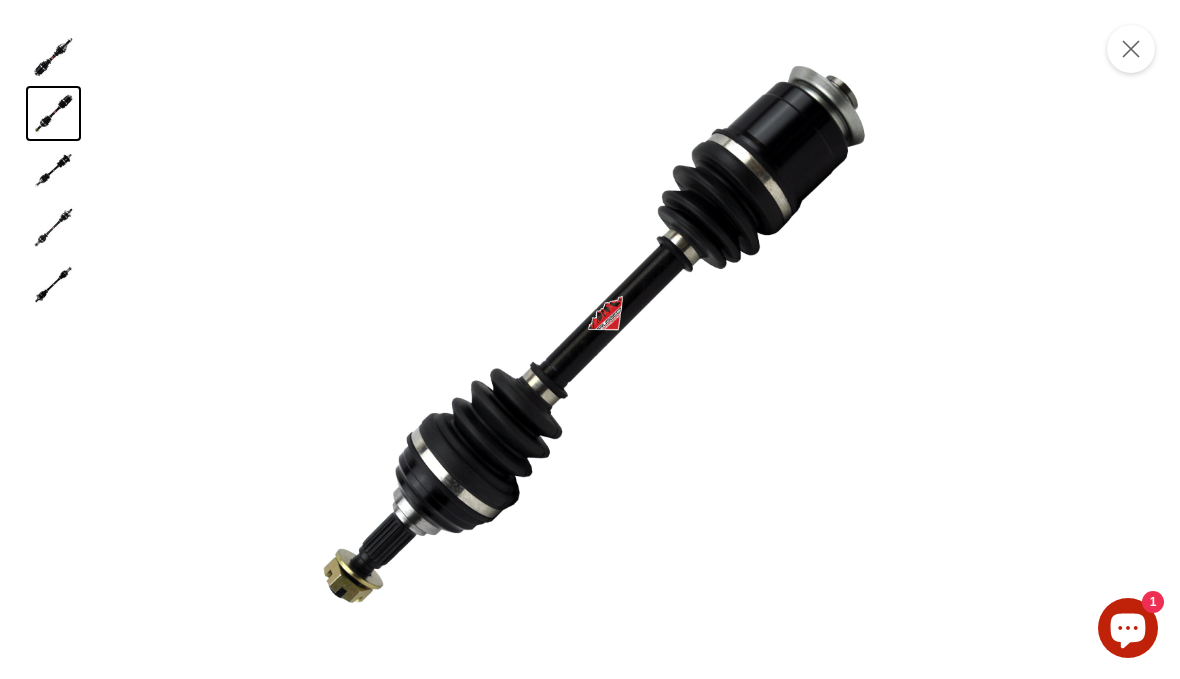 click at bounding box center [53, 170] 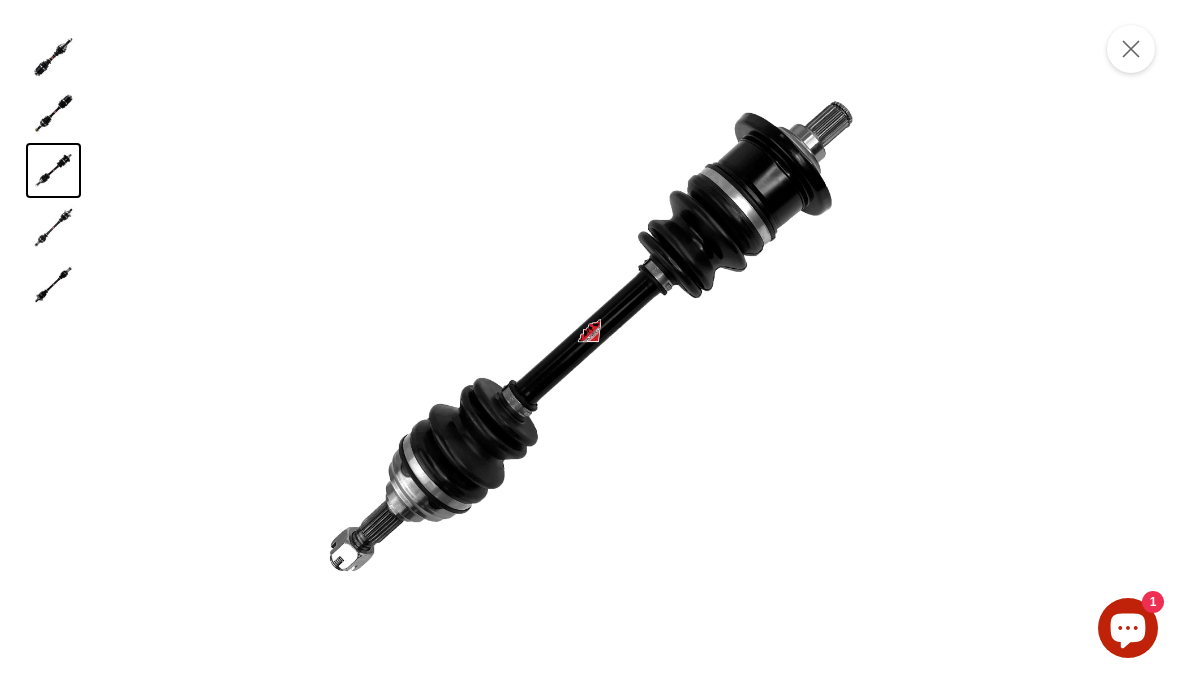 click at bounding box center [53, 227] 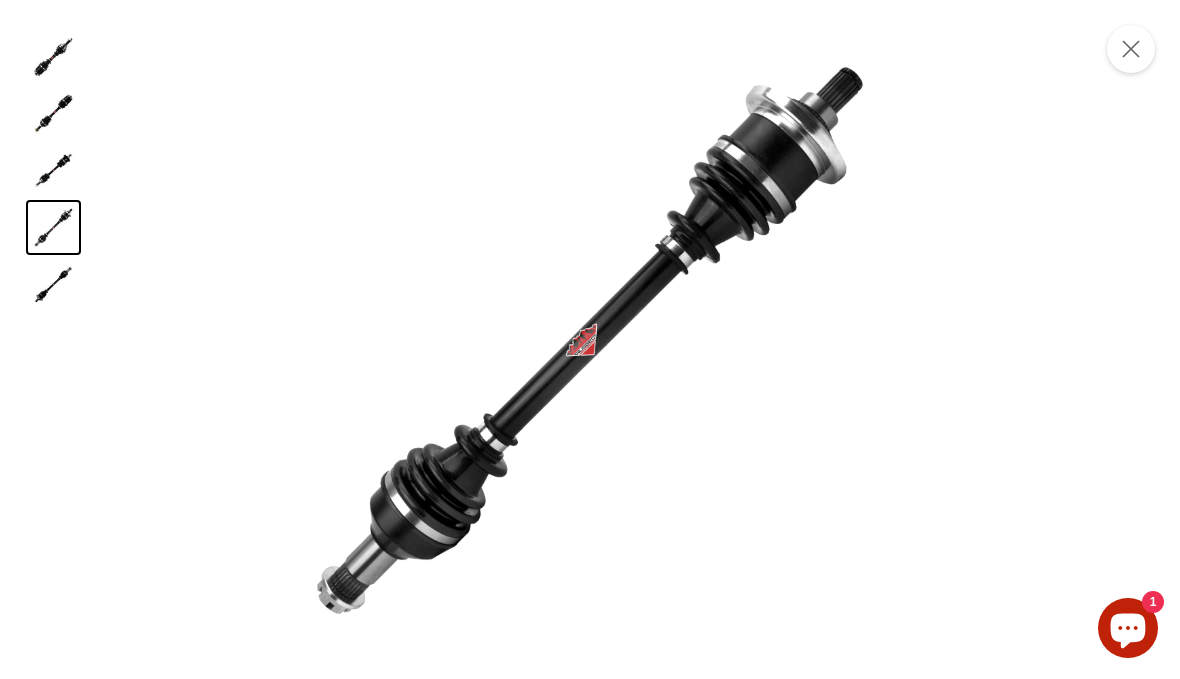 click at bounding box center (53, 284) 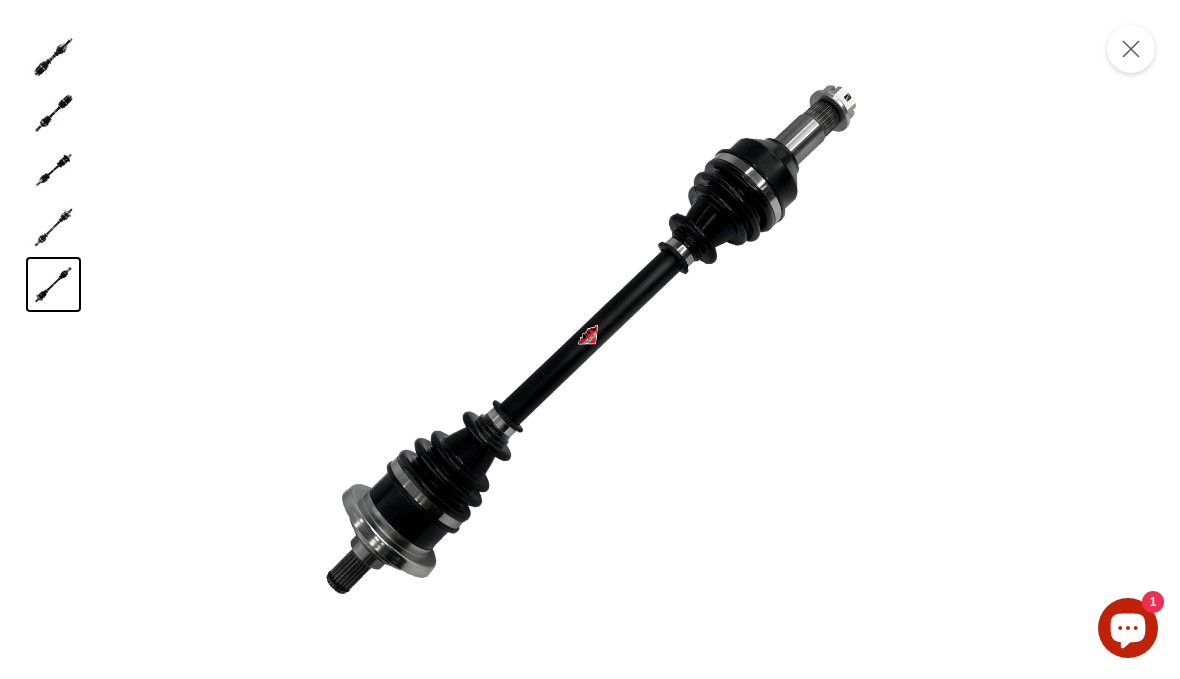 click at bounding box center (53, 227) 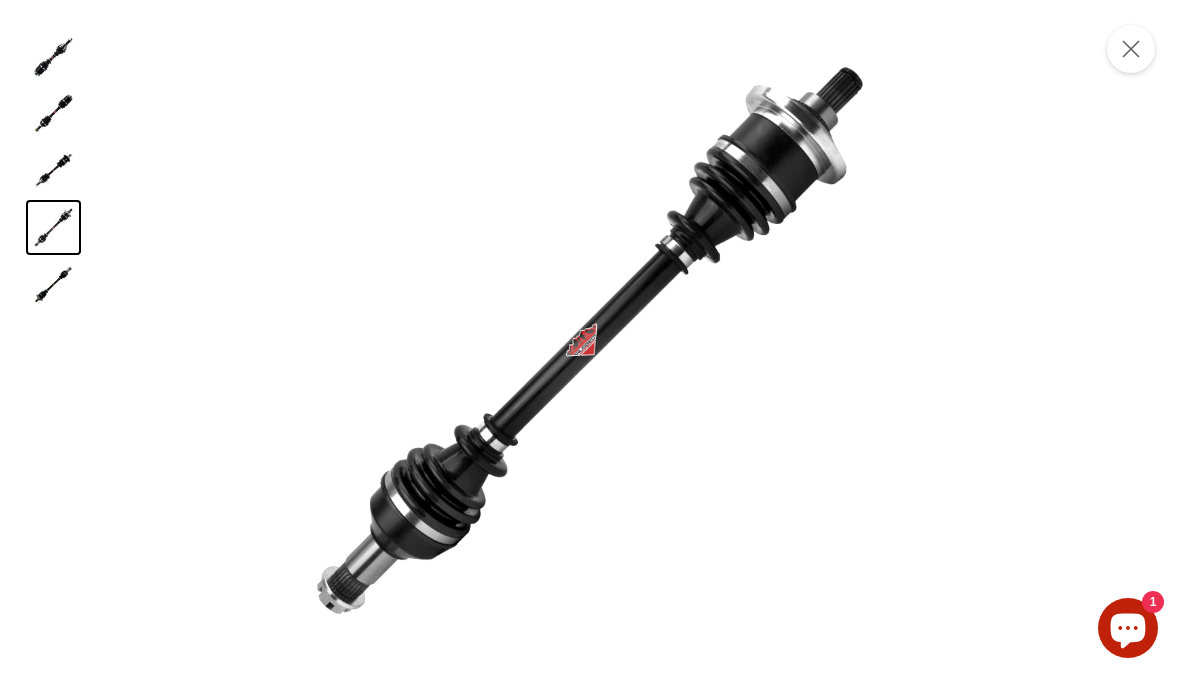 click at bounding box center [53, 284] 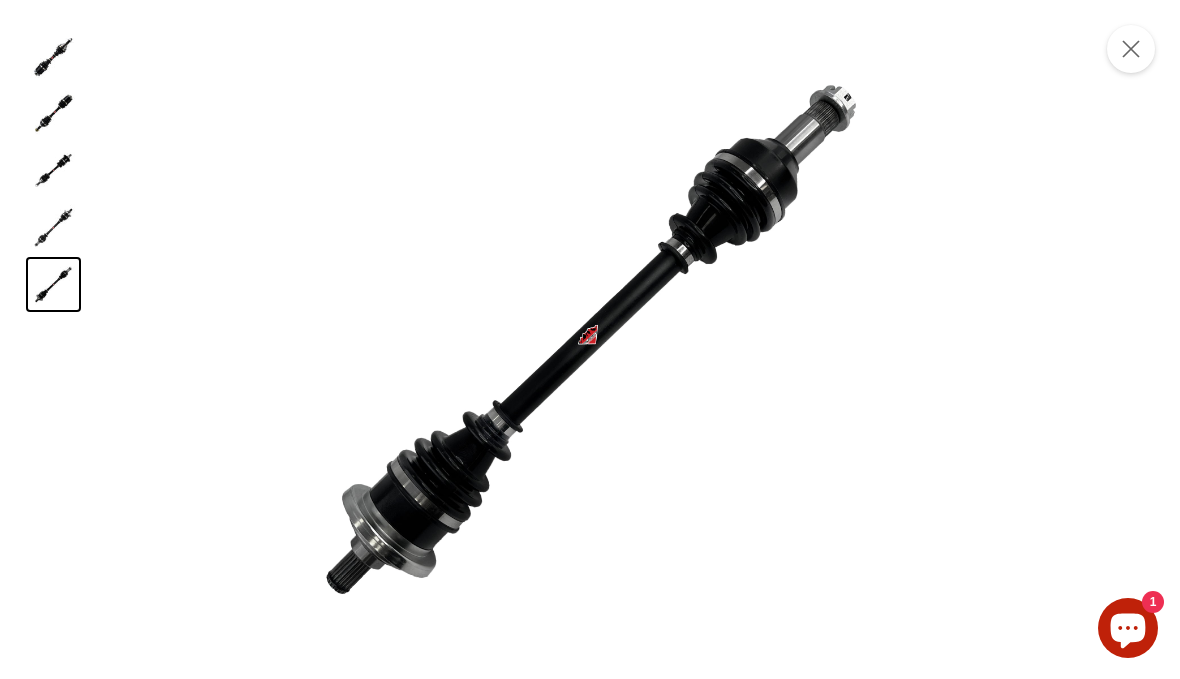 click at bounding box center (53, 227) 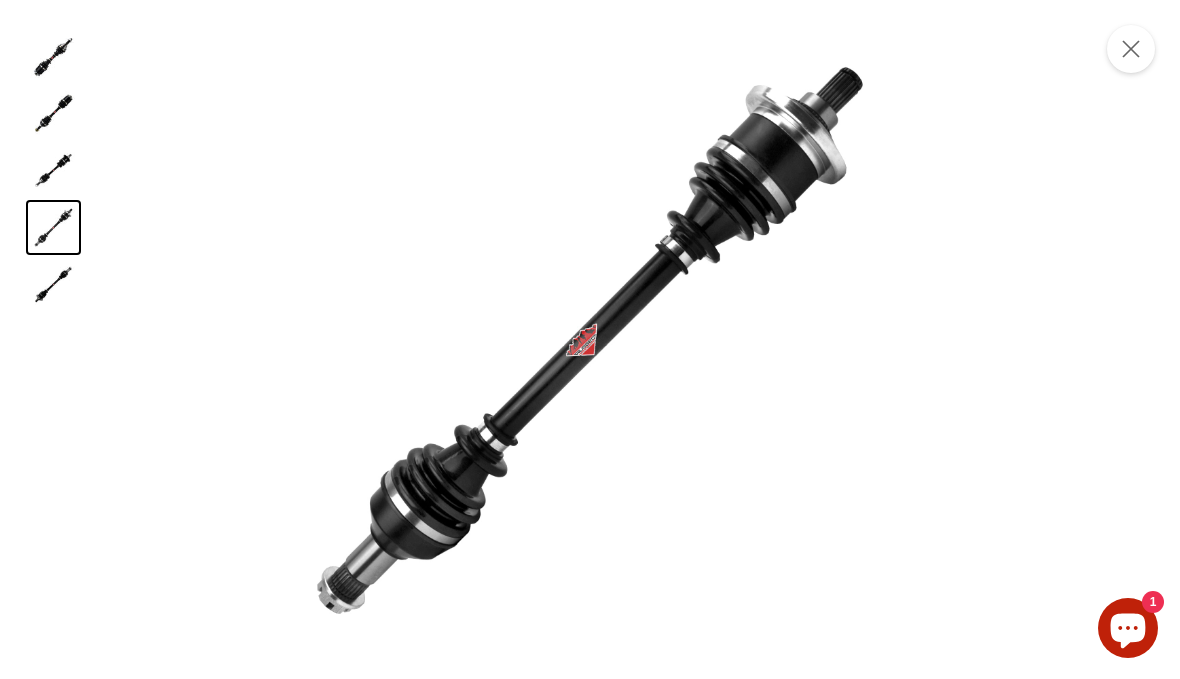 click at bounding box center [53, 170] 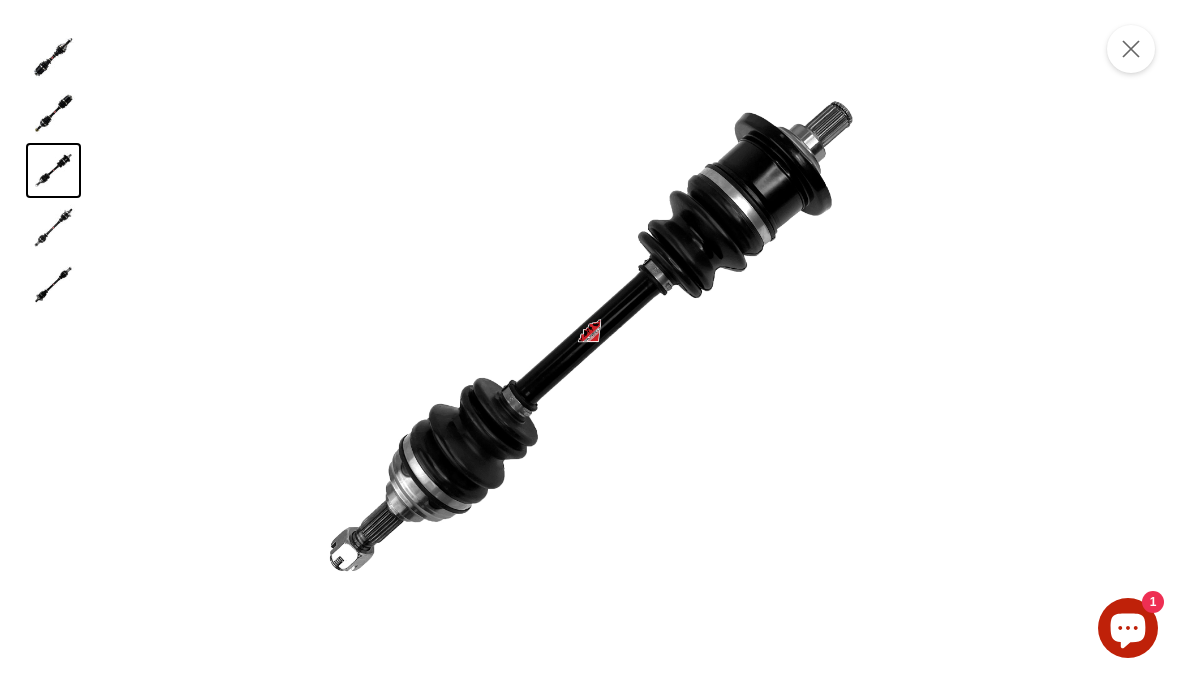 click at bounding box center [53, 113] 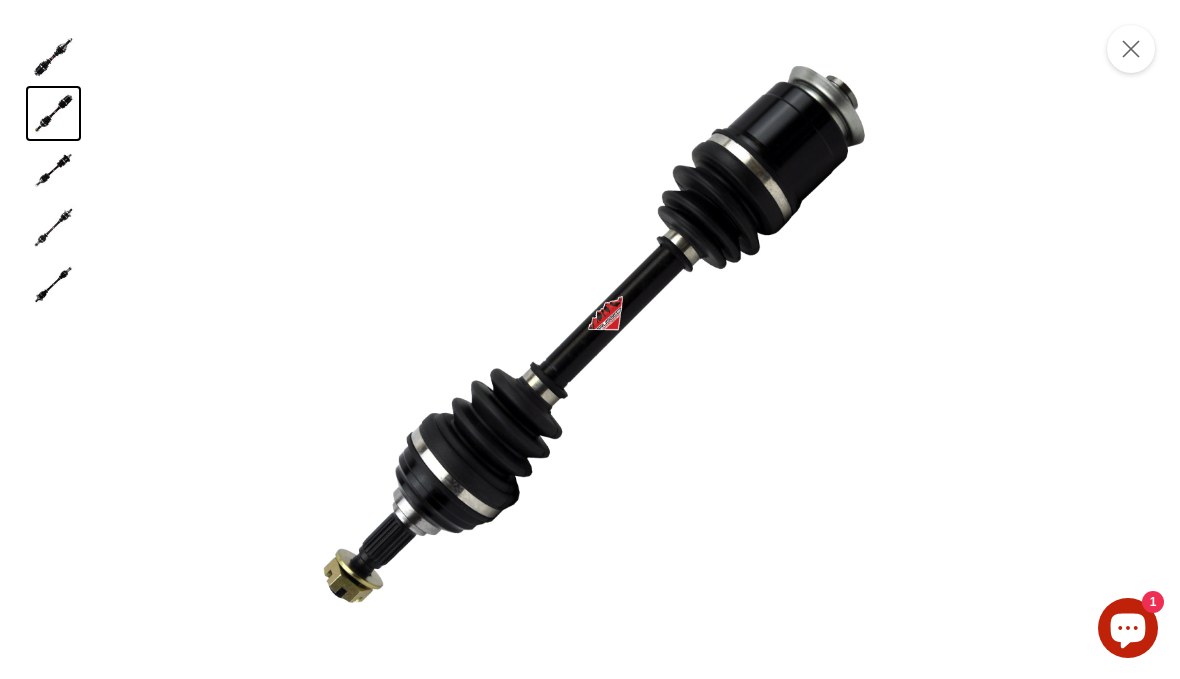 click at bounding box center (53, 56) 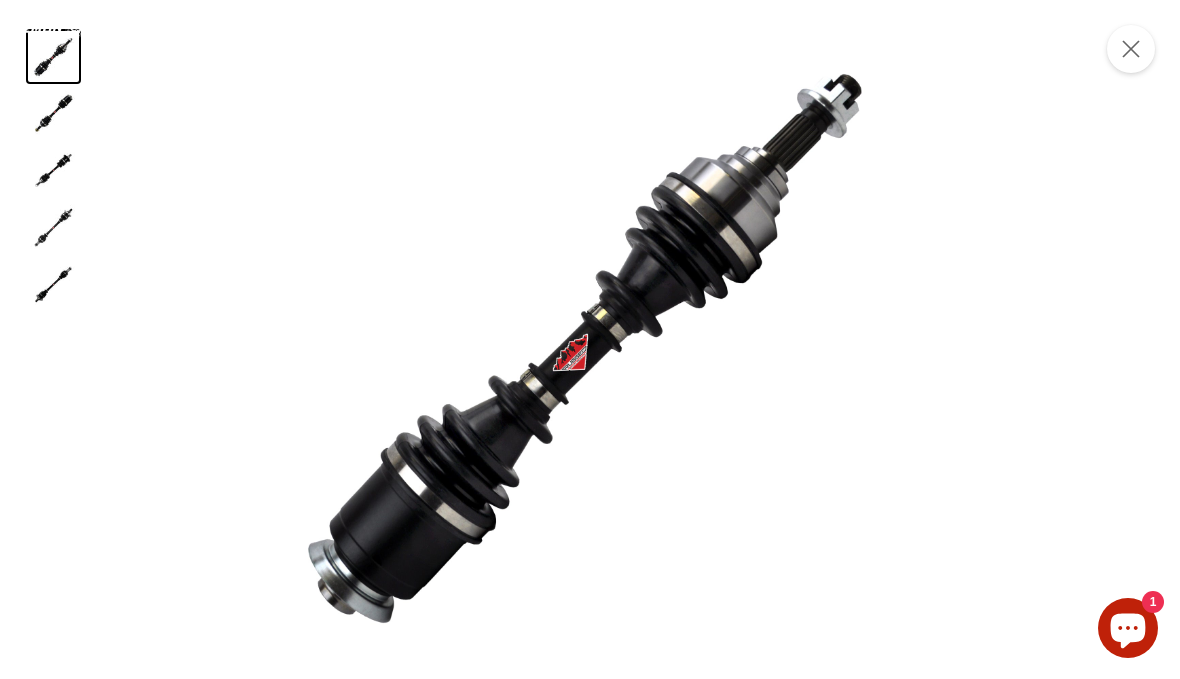 scroll, scrollTop: 81, scrollLeft: 0, axis: vertical 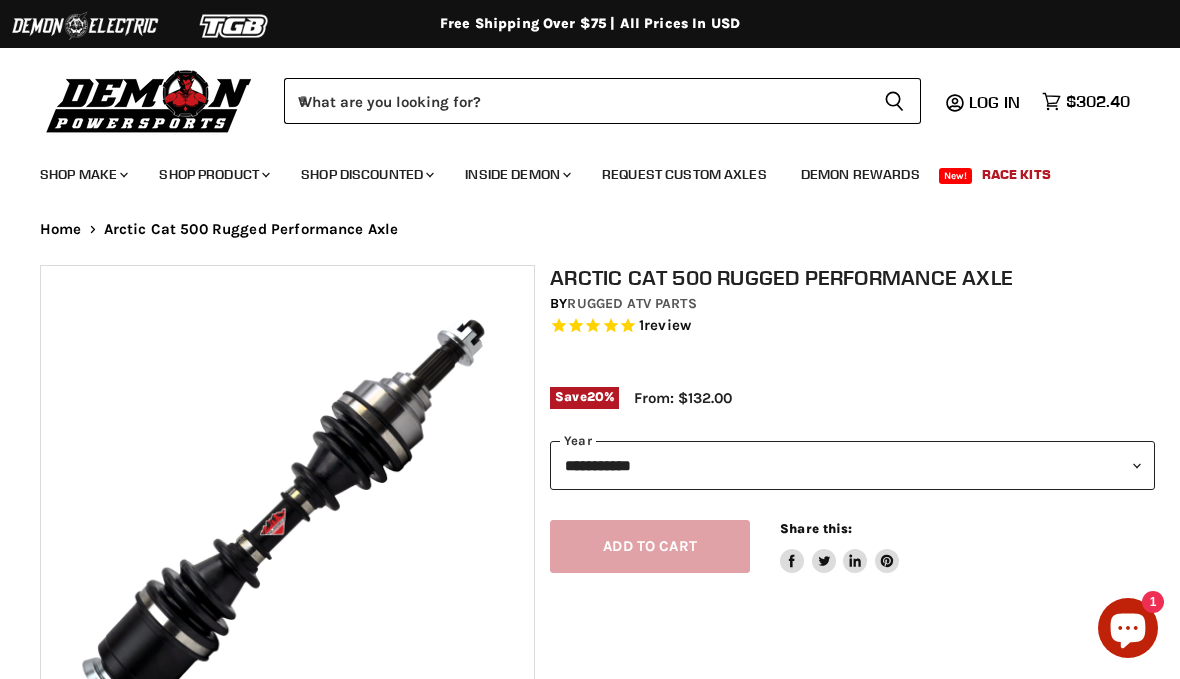 click on "$302.40" at bounding box center [1098, 101] 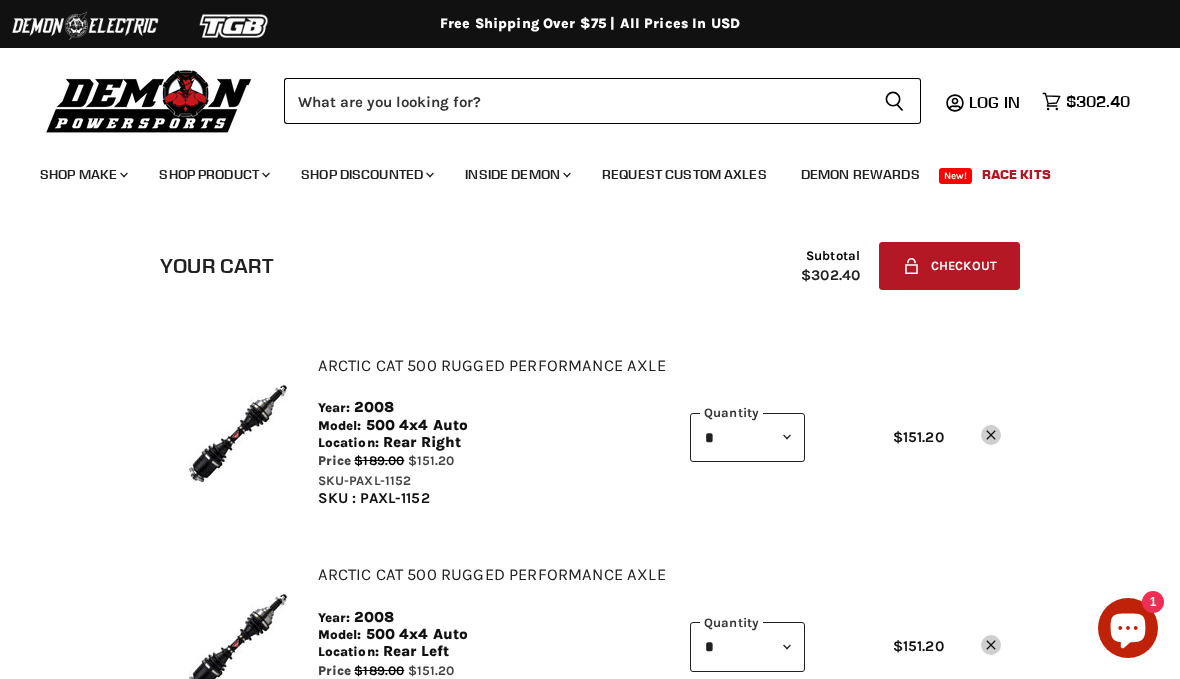 scroll, scrollTop: 0, scrollLeft: 0, axis: both 